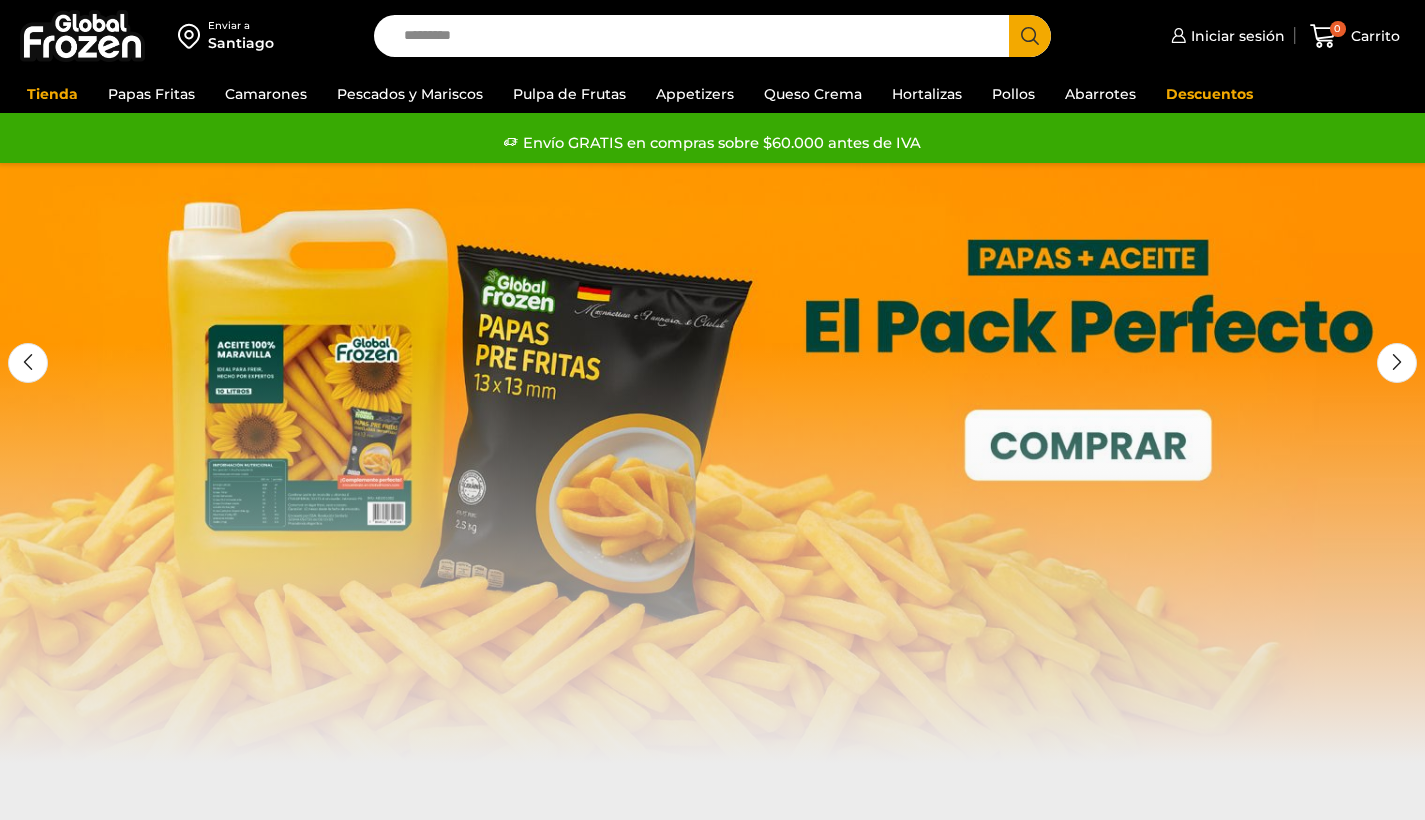 scroll, scrollTop: 0, scrollLeft: 0, axis: both 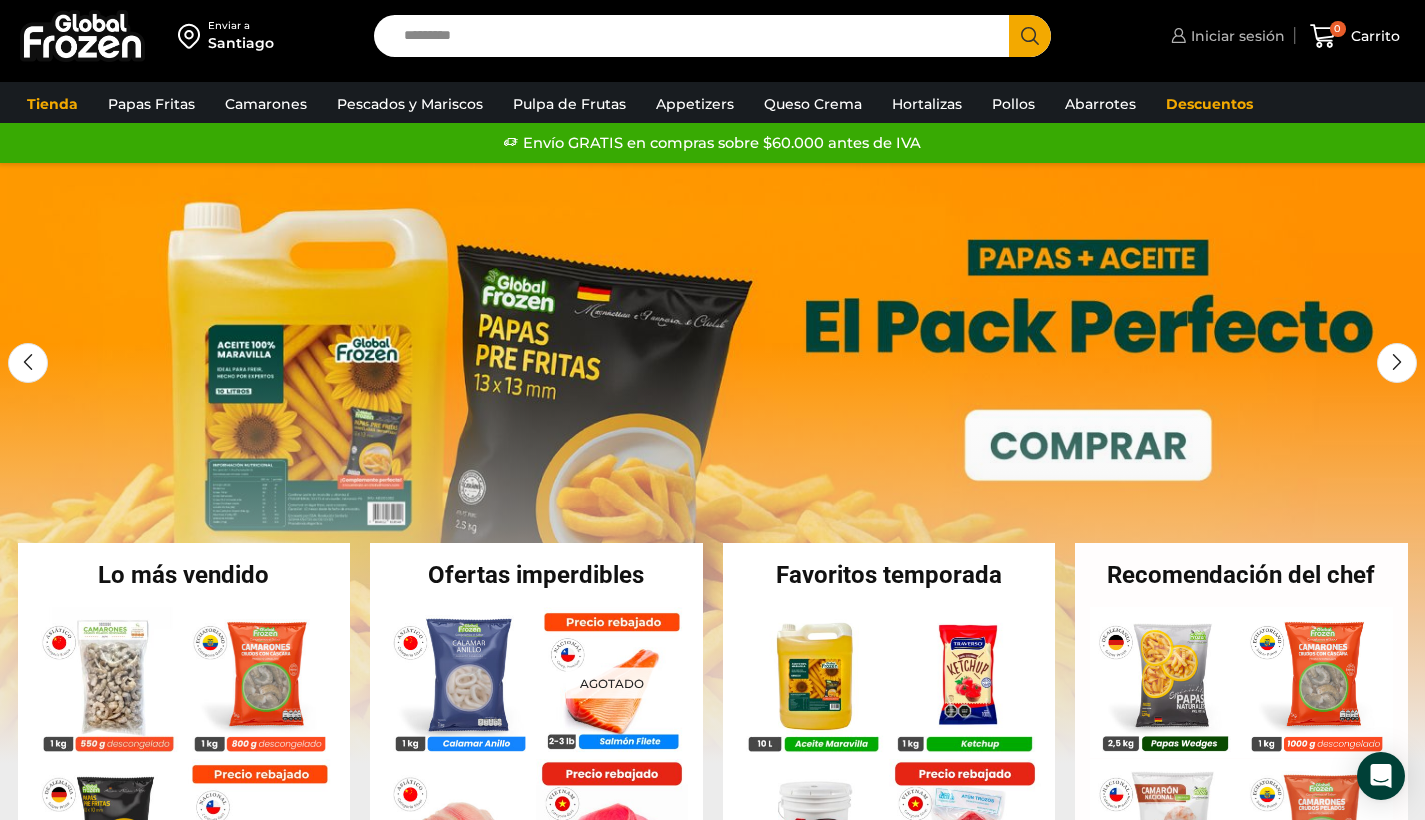 click on "Iniciar sesión" at bounding box center (1235, 36) 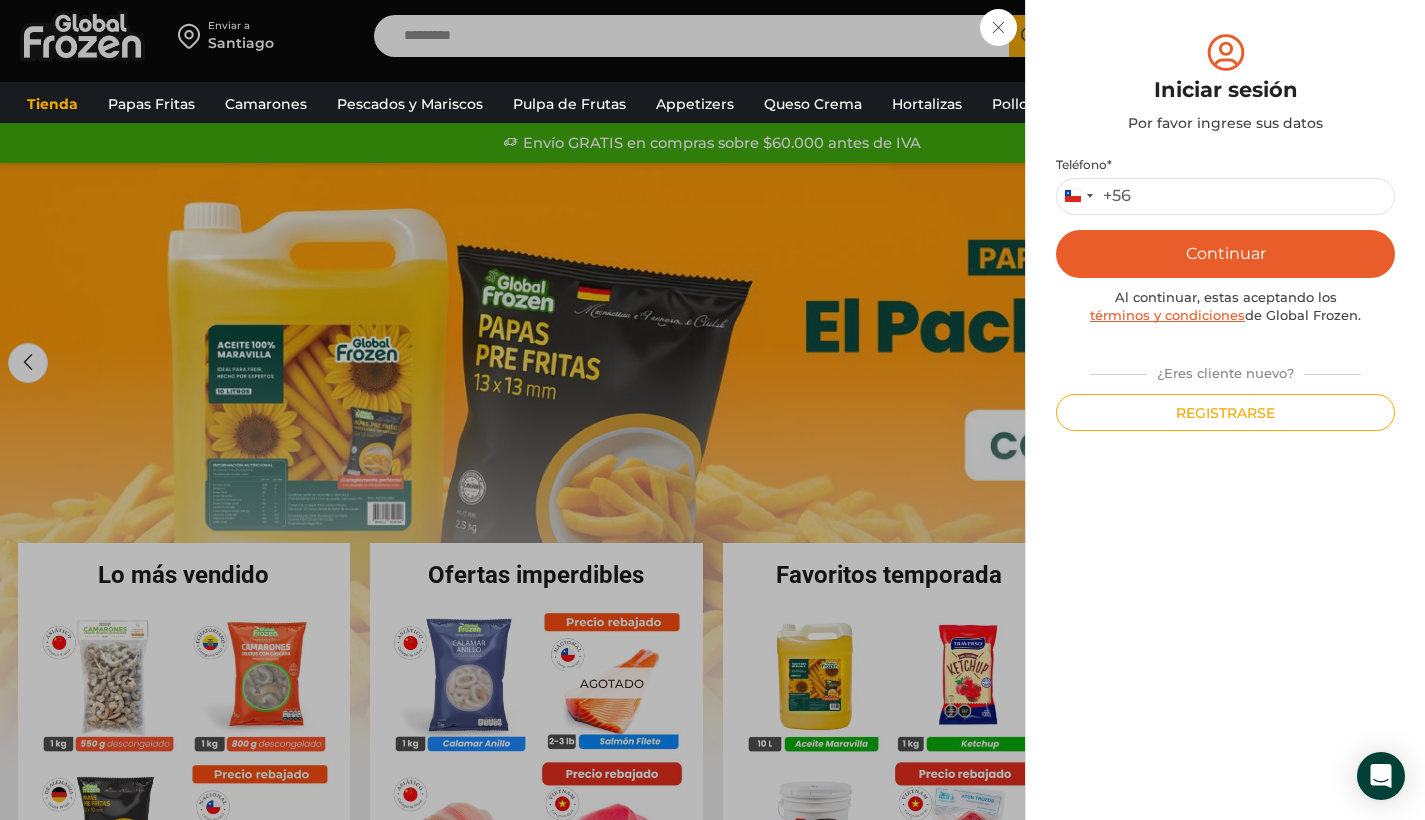 click on "Iniciar sesión
Mi cuenta
Login
Register
Iniciar sesión
Por favor ingrese sus datos
Iniciar sesión
Se envió un mensaje de WhatsApp con el código de verificación a tu teléfono
* ." at bounding box center [1225, 36] 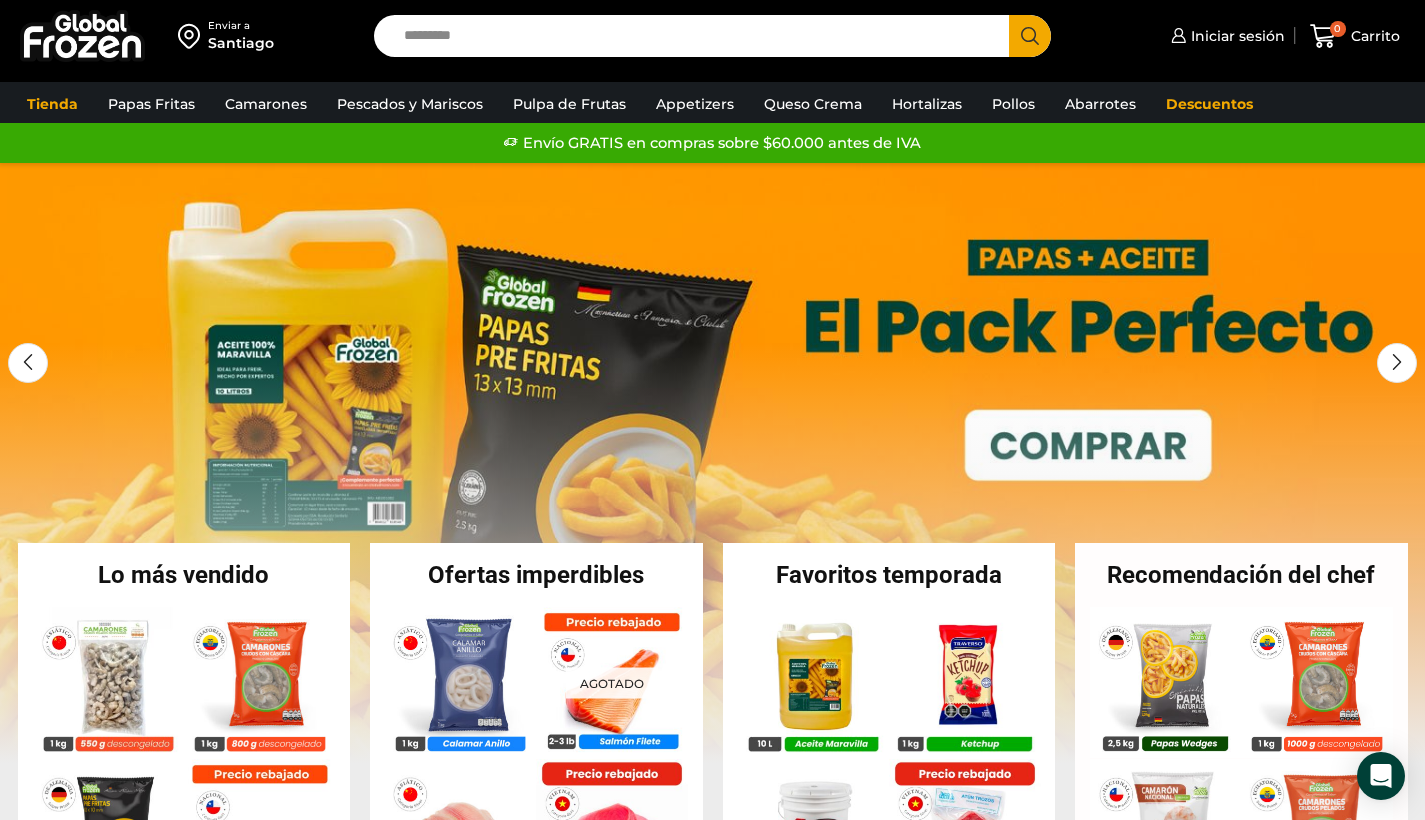 click on "Search input" at bounding box center (697, 36) 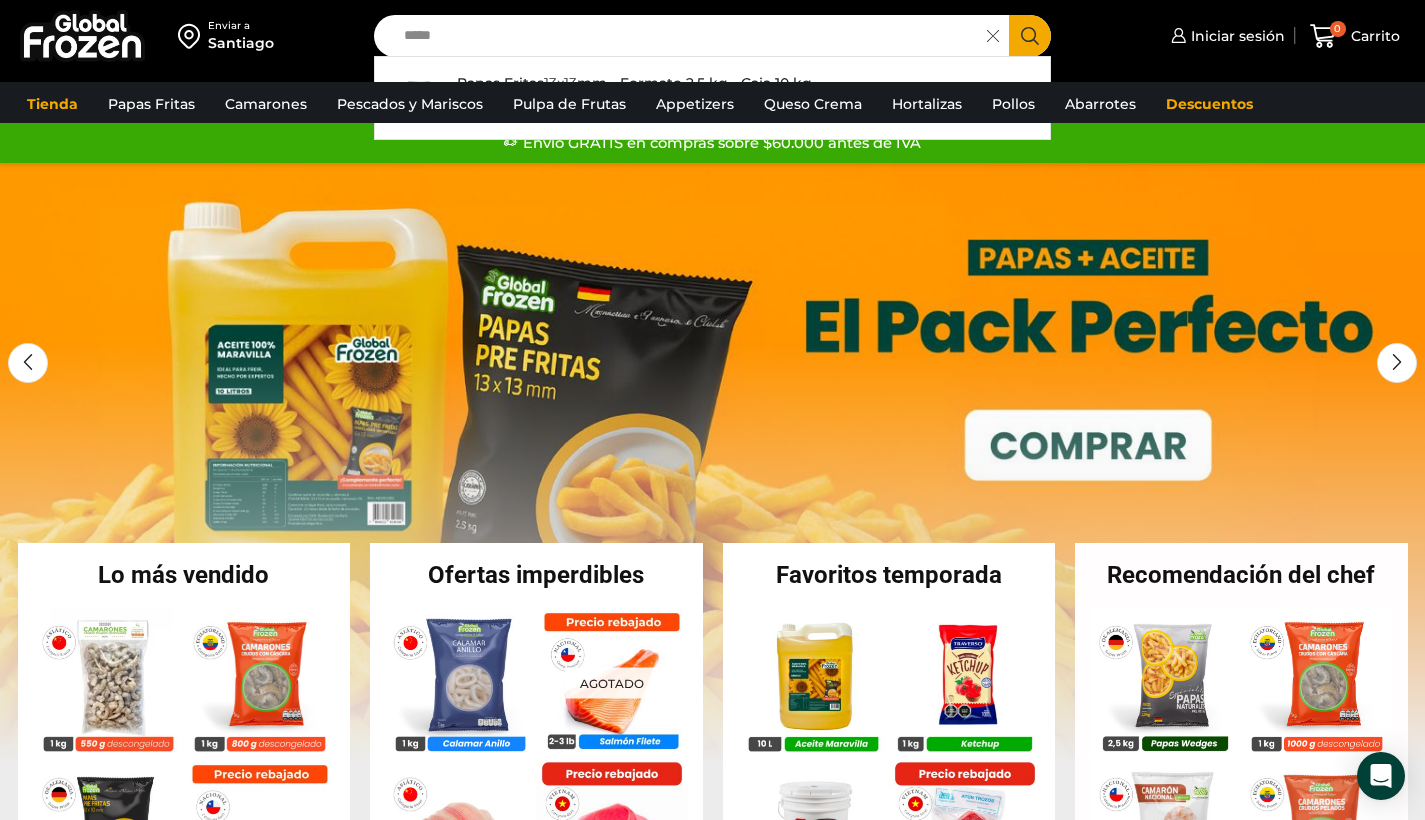 click on "*****" at bounding box center [686, 36] 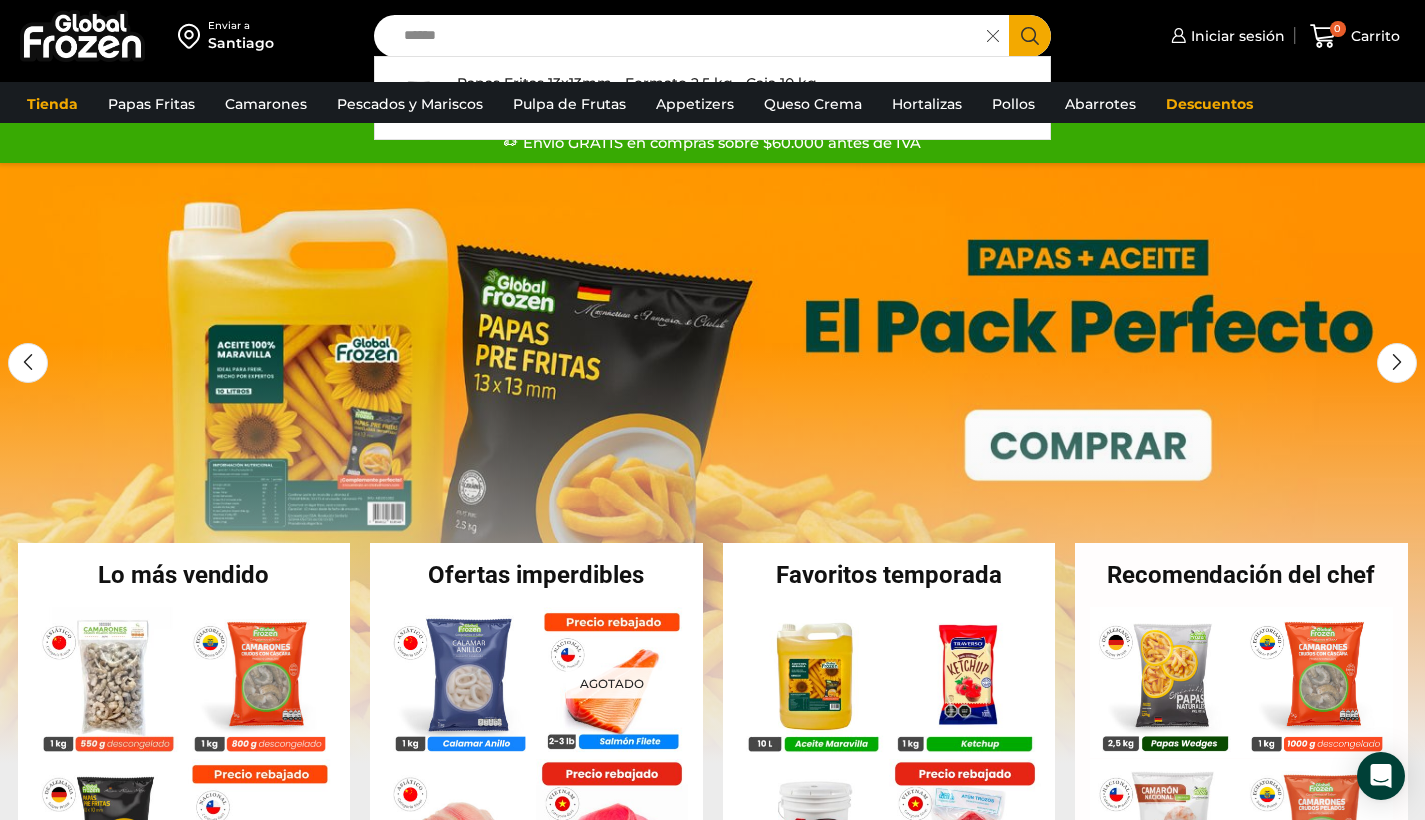 type on "*****" 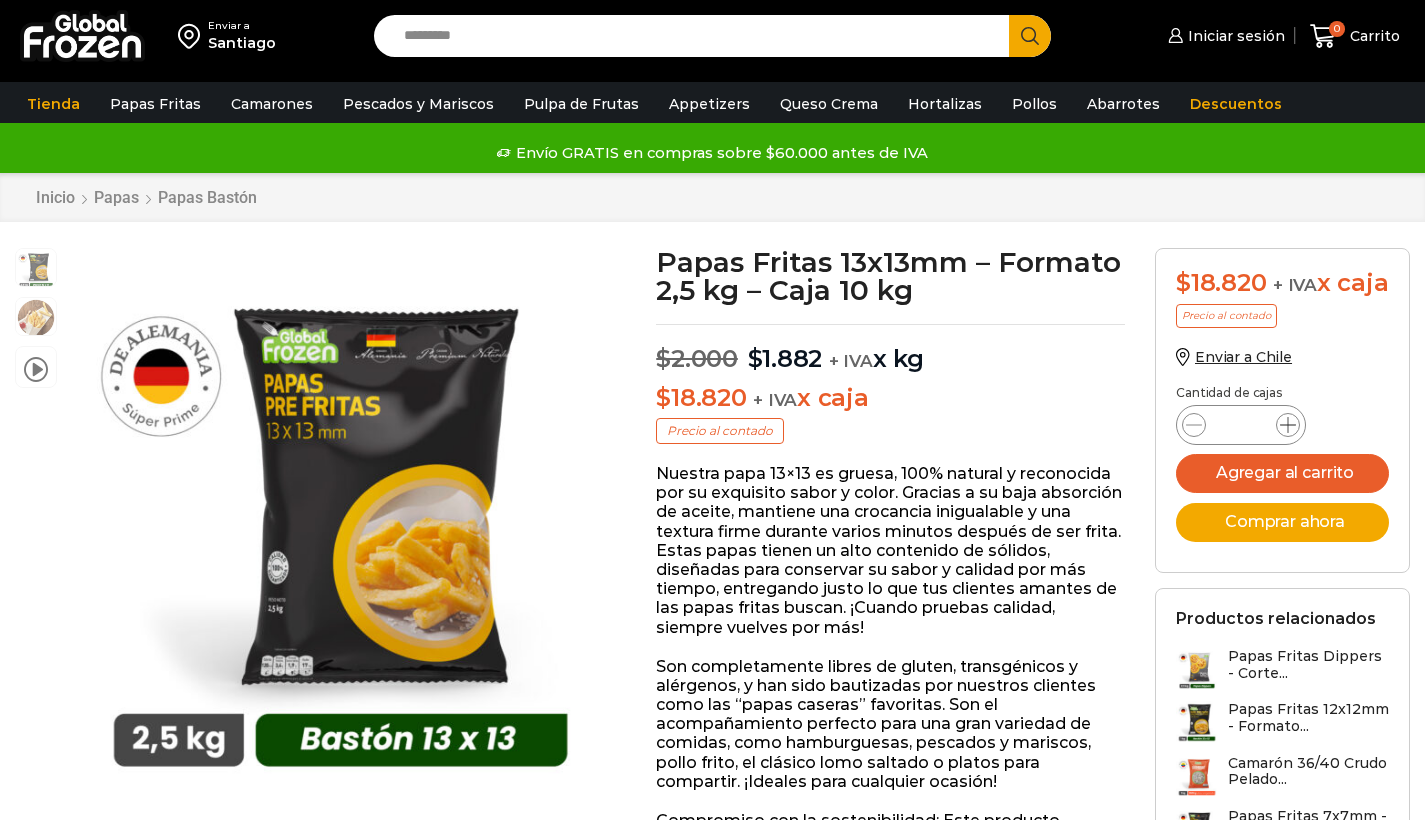 click 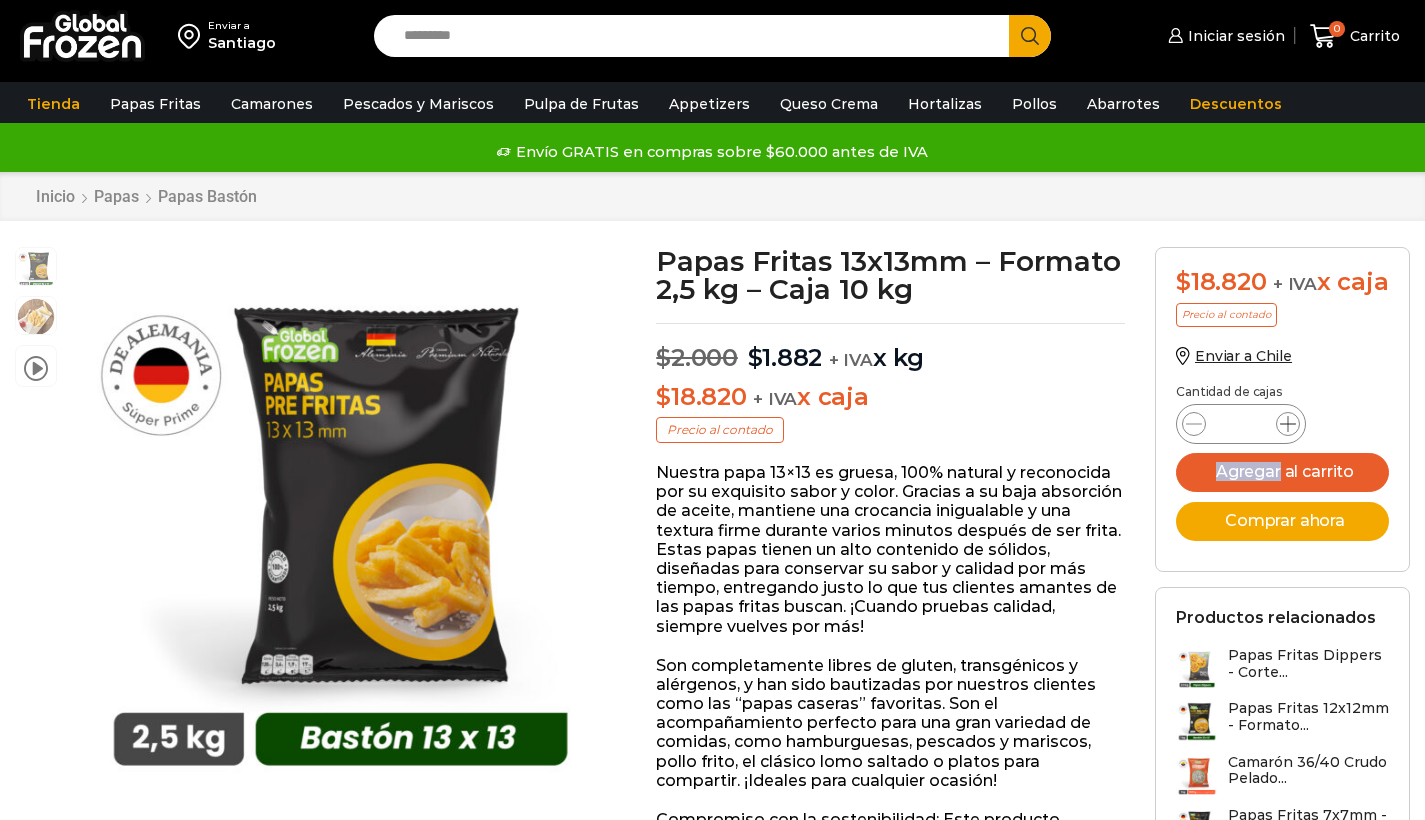 click 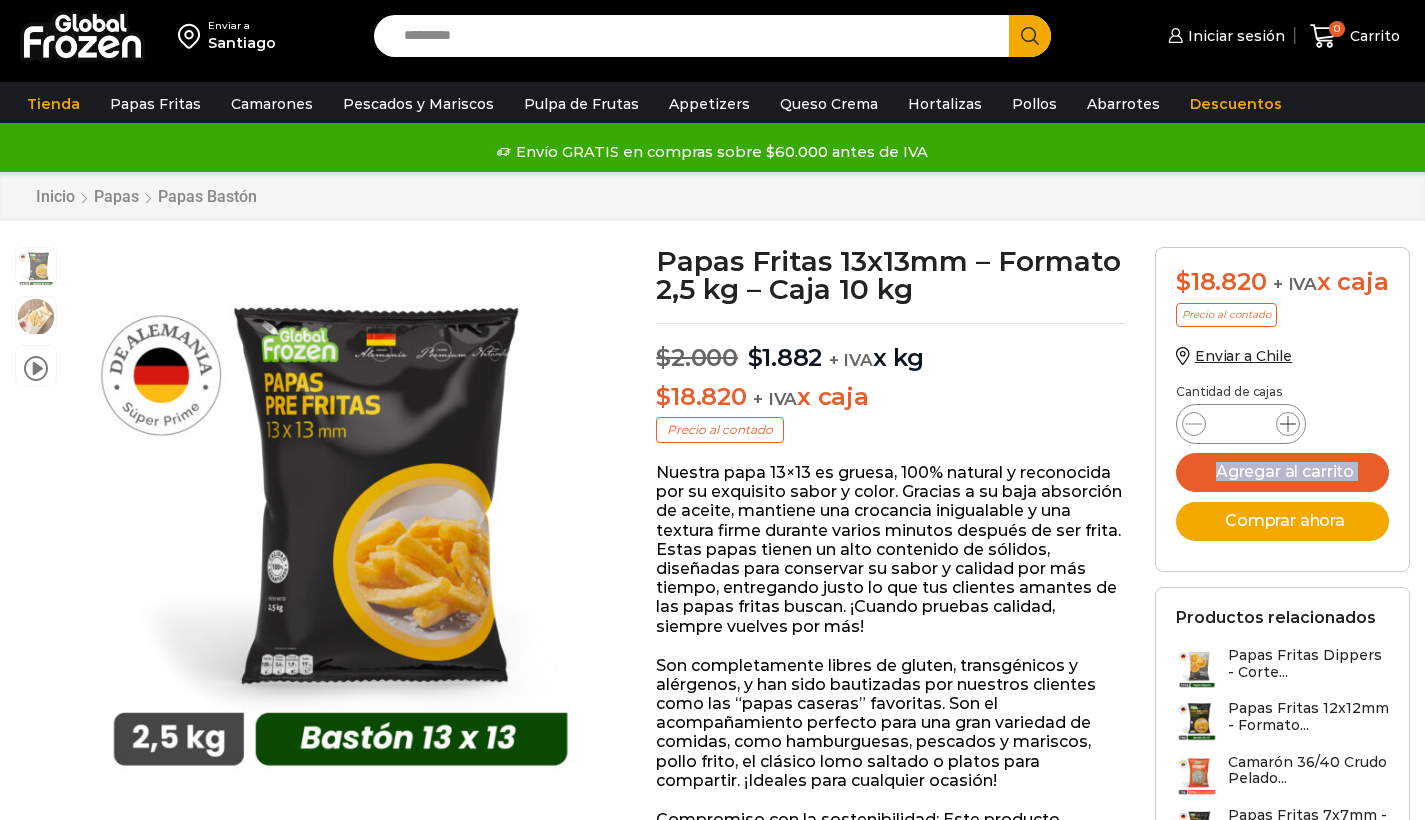 scroll, scrollTop: 1, scrollLeft: 0, axis: vertical 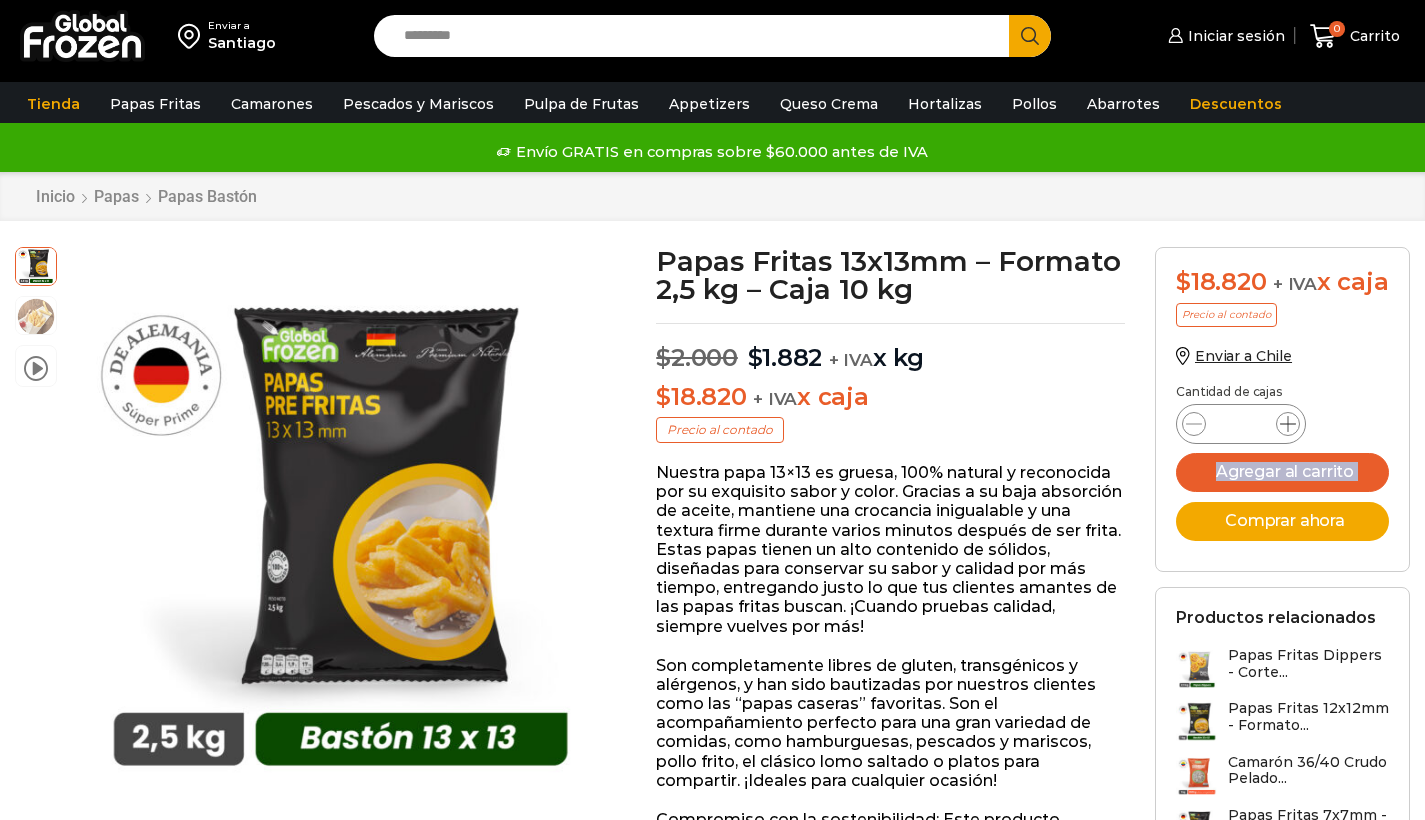 click 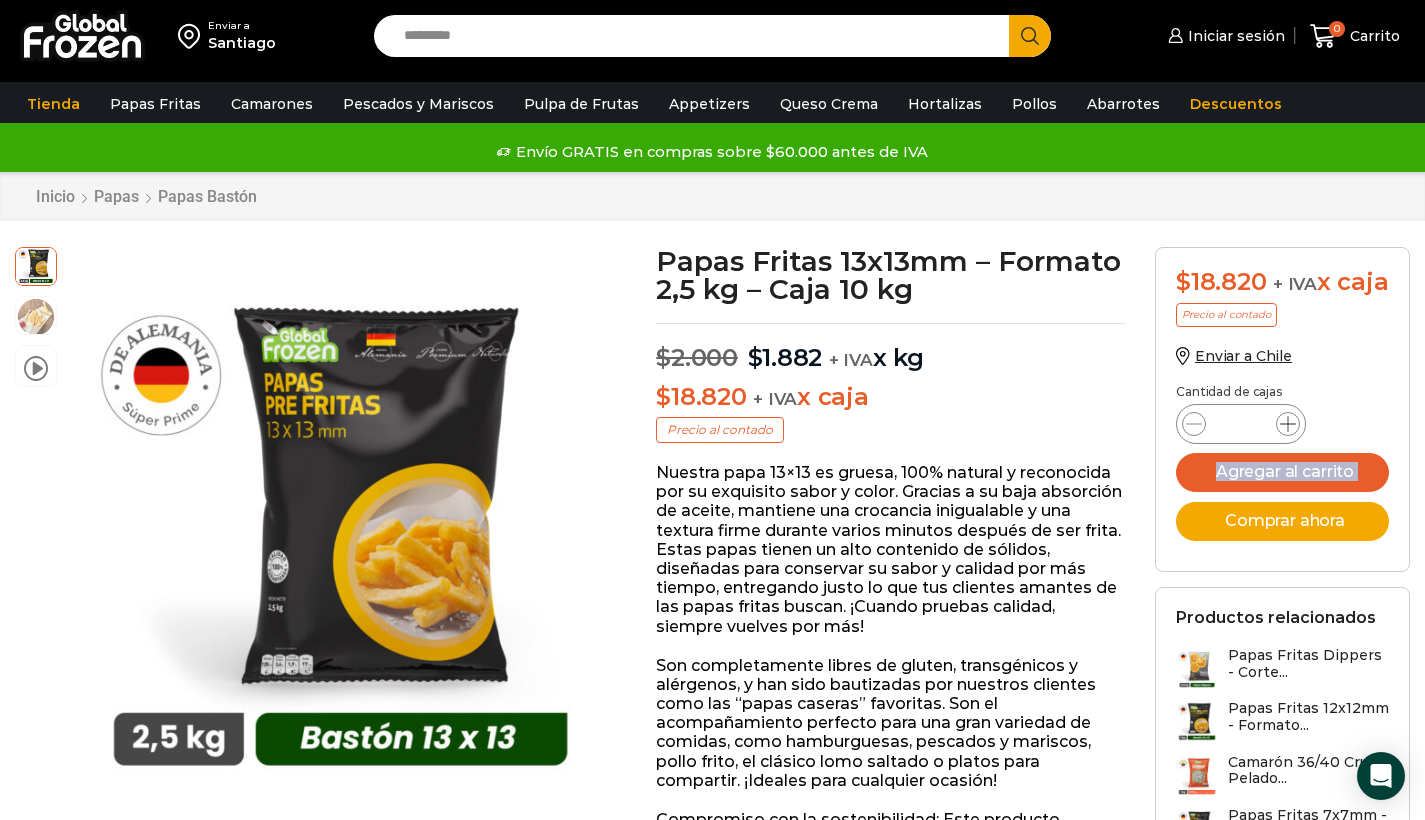 scroll, scrollTop: 0, scrollLeft: 0, axis: both 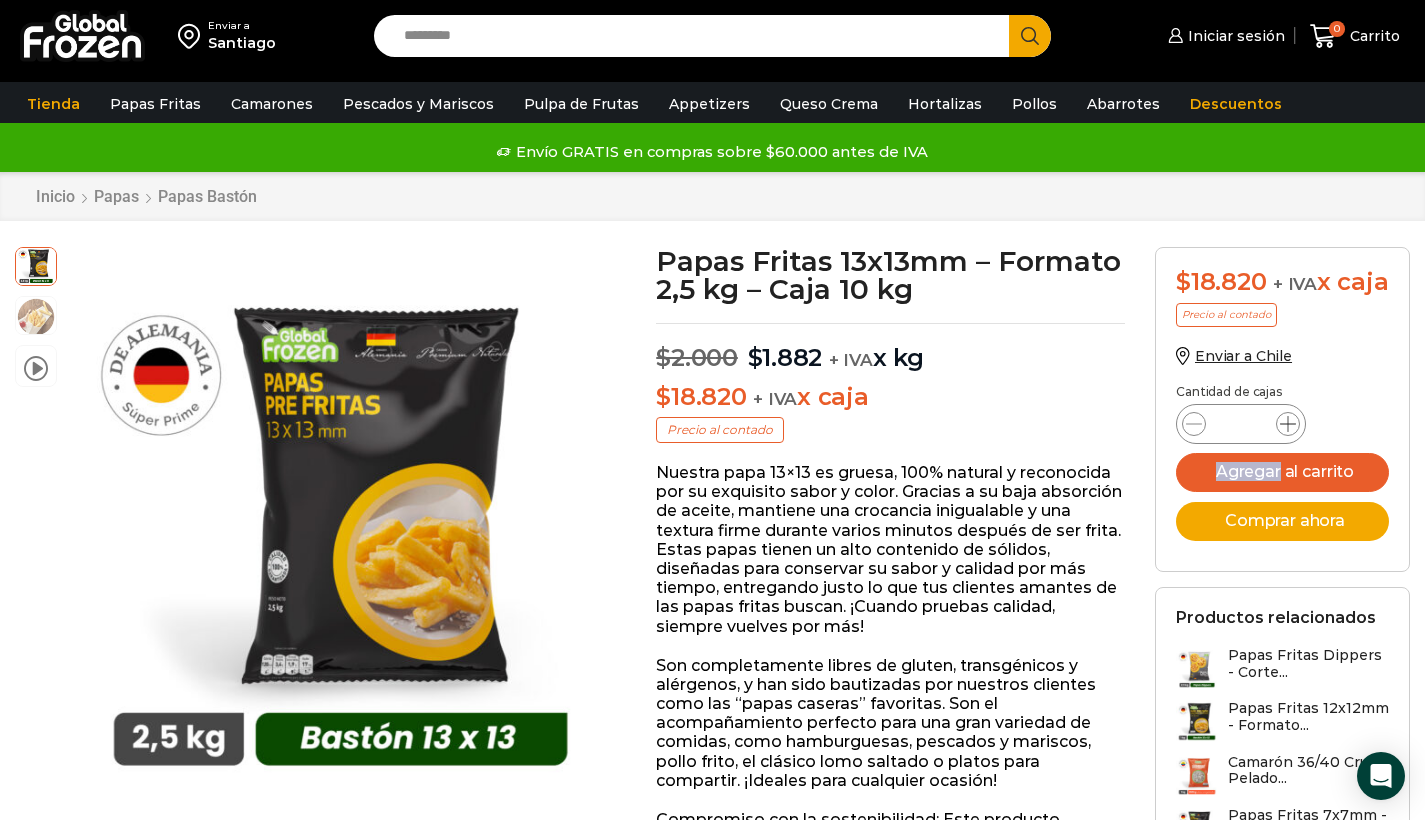 click 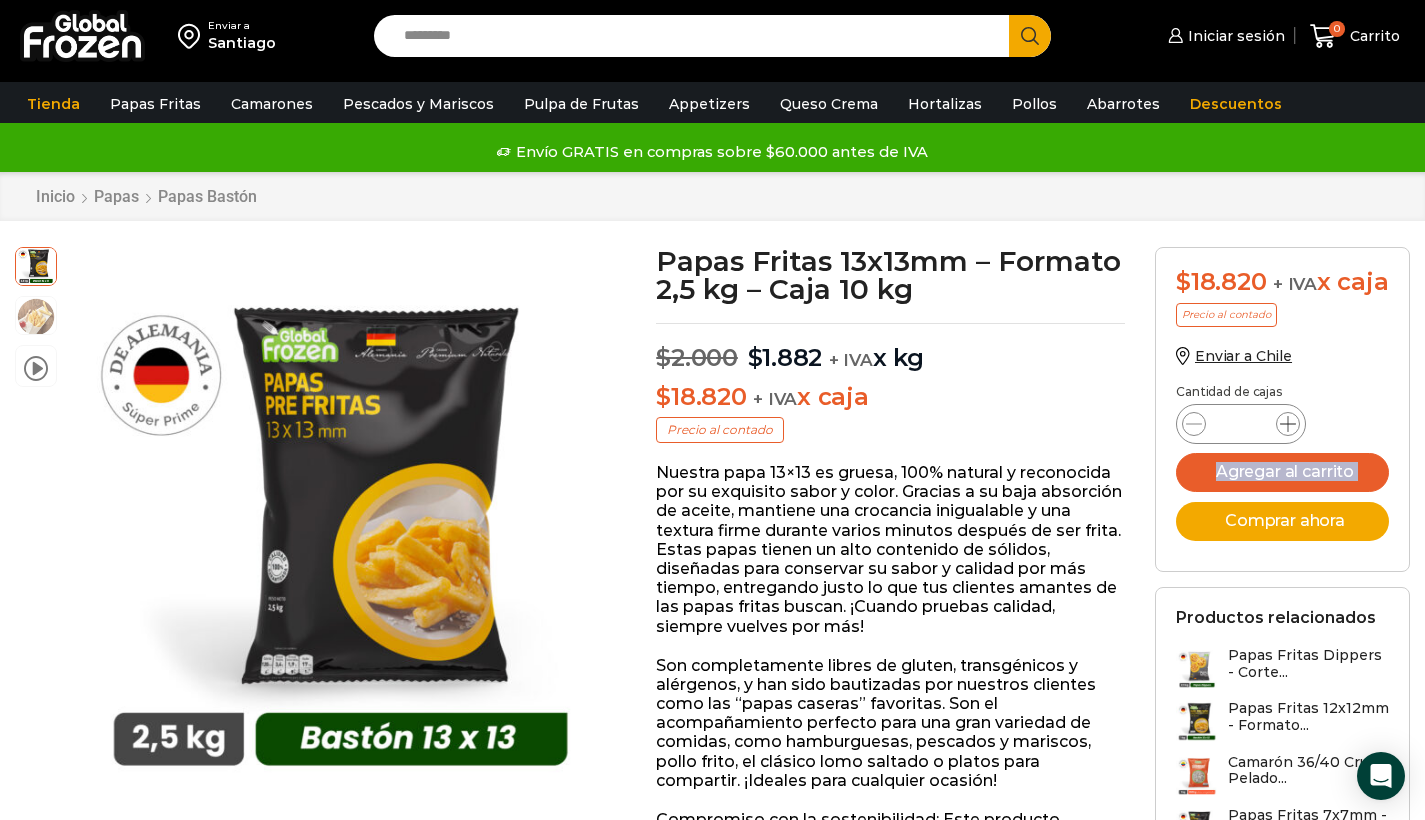click 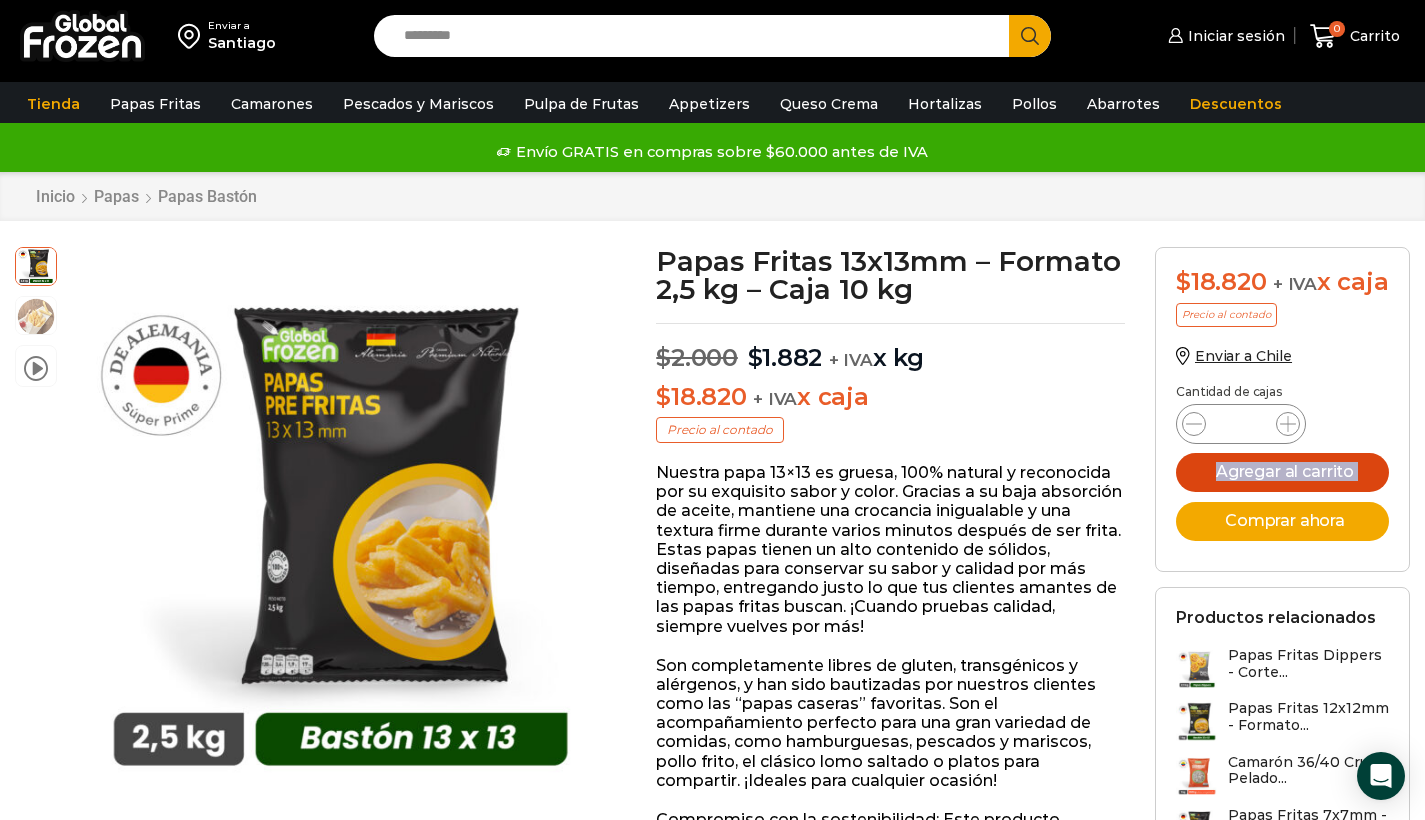click on "Agregar al carrito" at bounding box center [1282, 472] 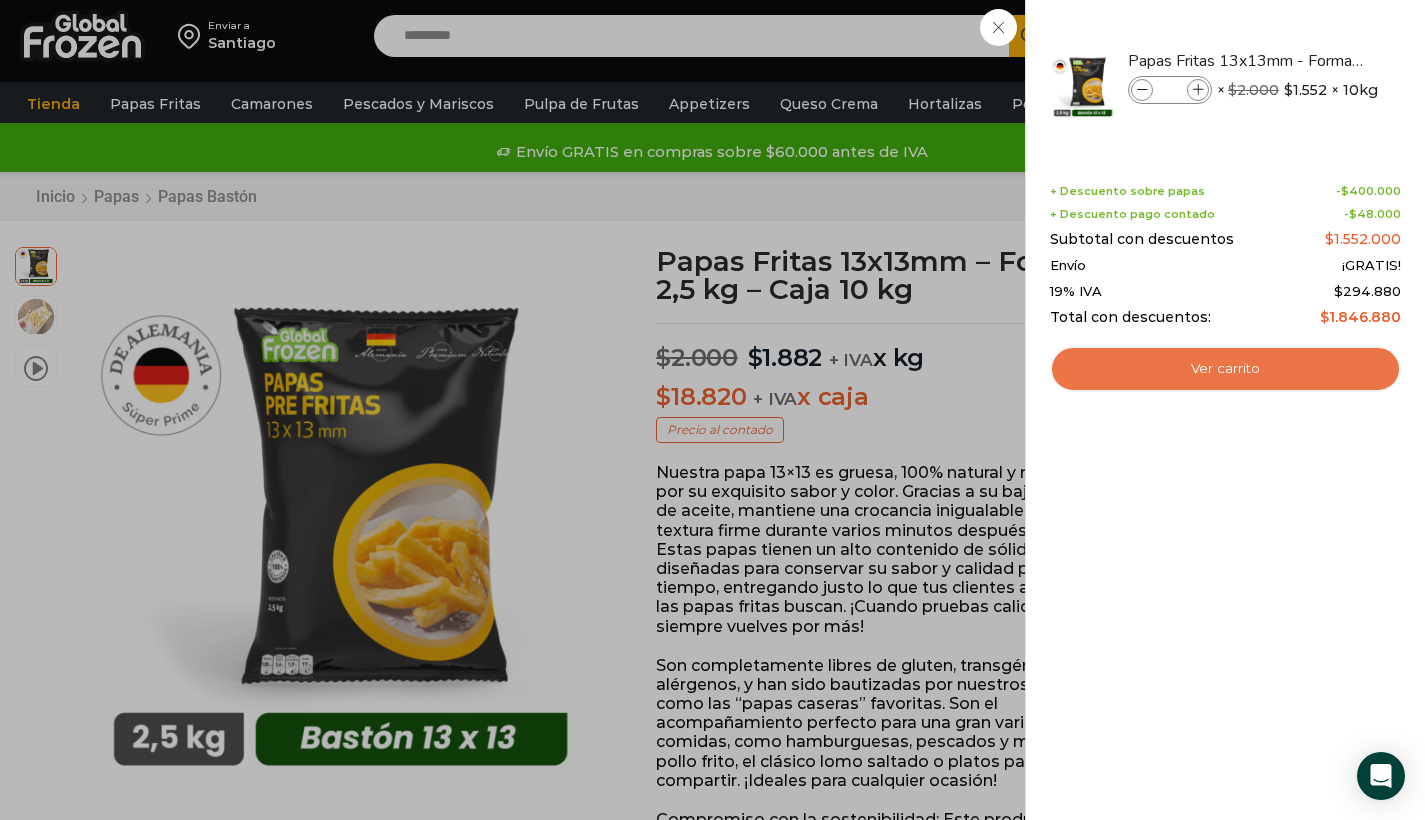 click on "Ver carrito" at bounding box center (1225, 369) 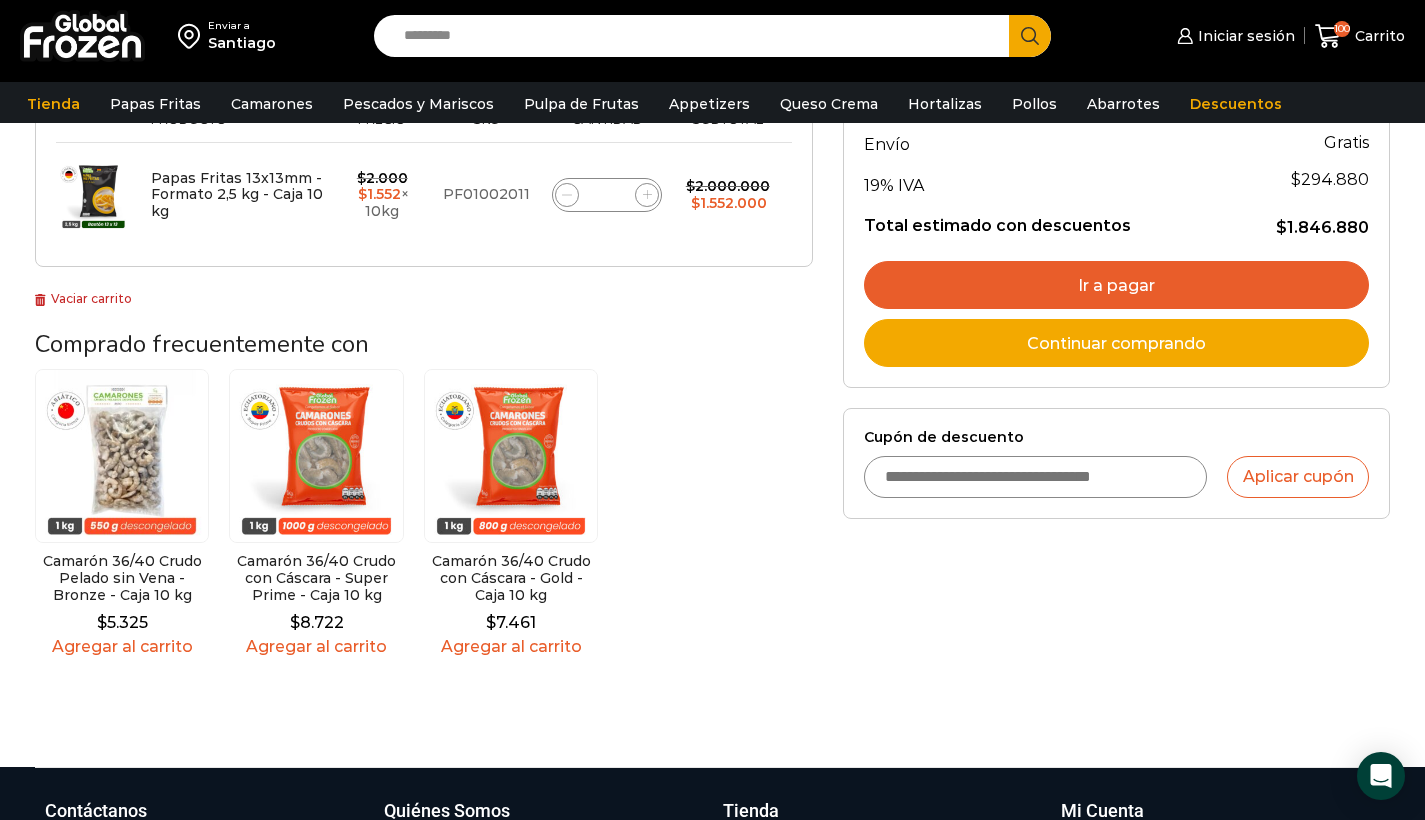 scroll, scrollTop: 390, scrollLeft: 0, axis: vertical 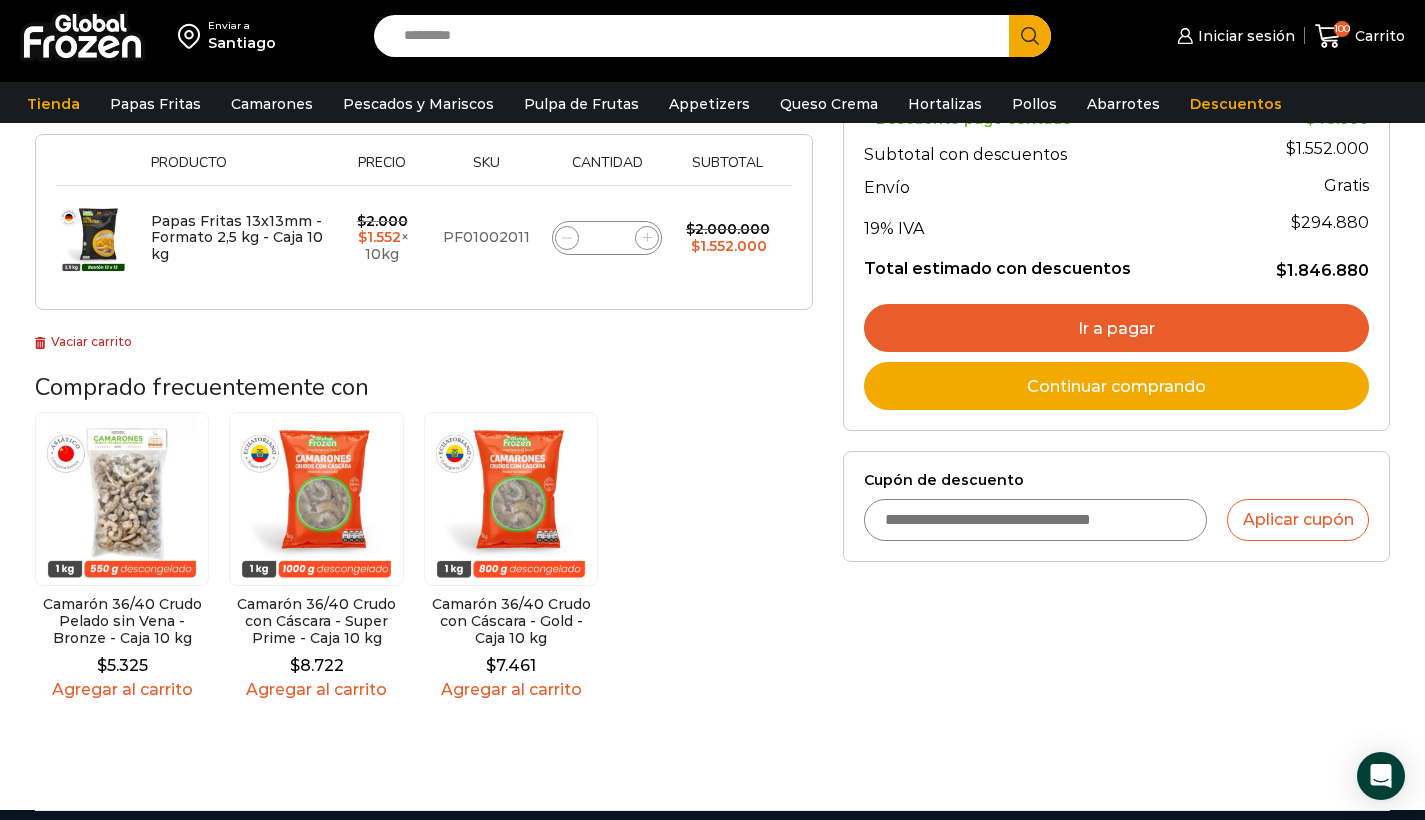click on "Cupón de descuento" at bounding box center (1036, 520) 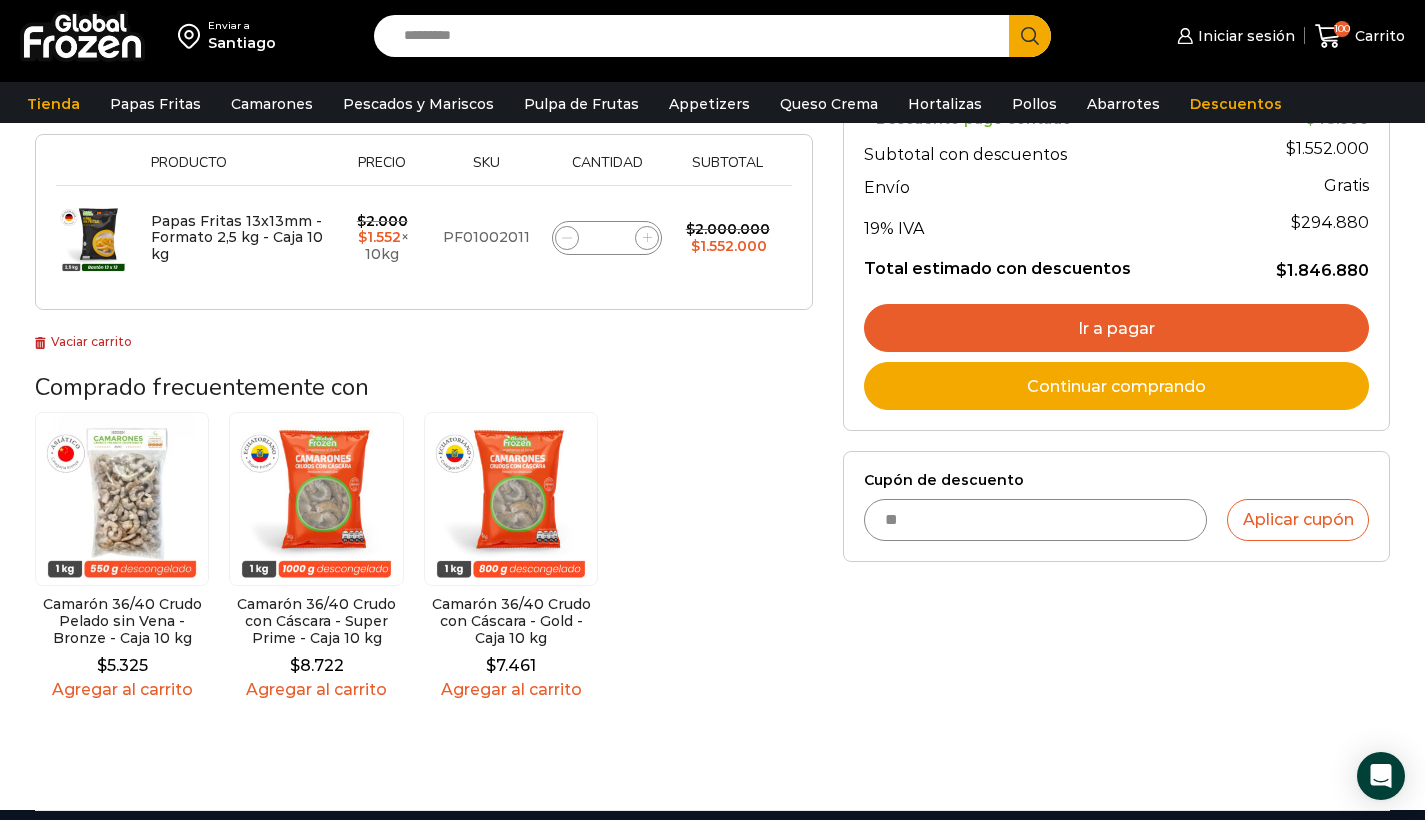 type on "*" 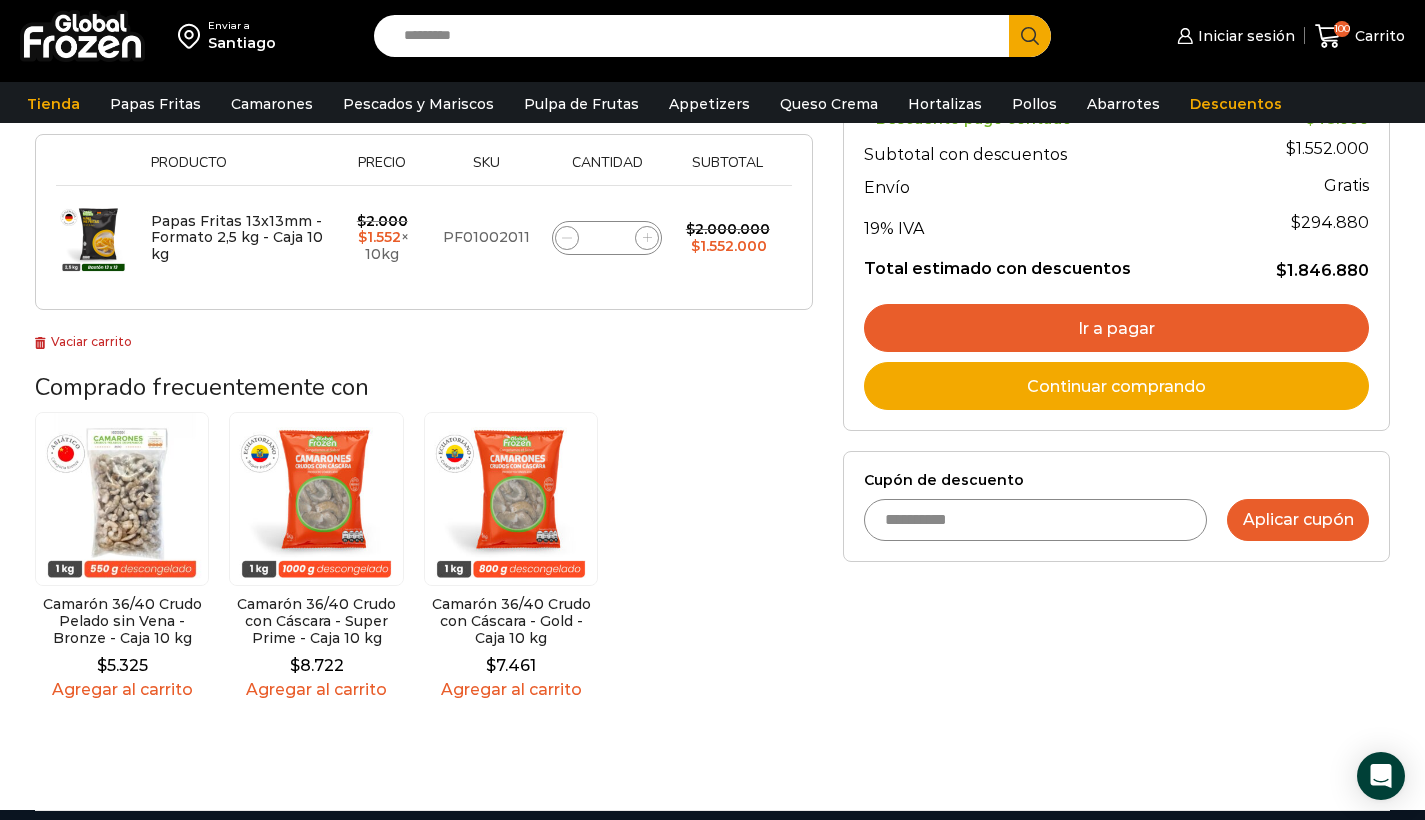 type on "**********" 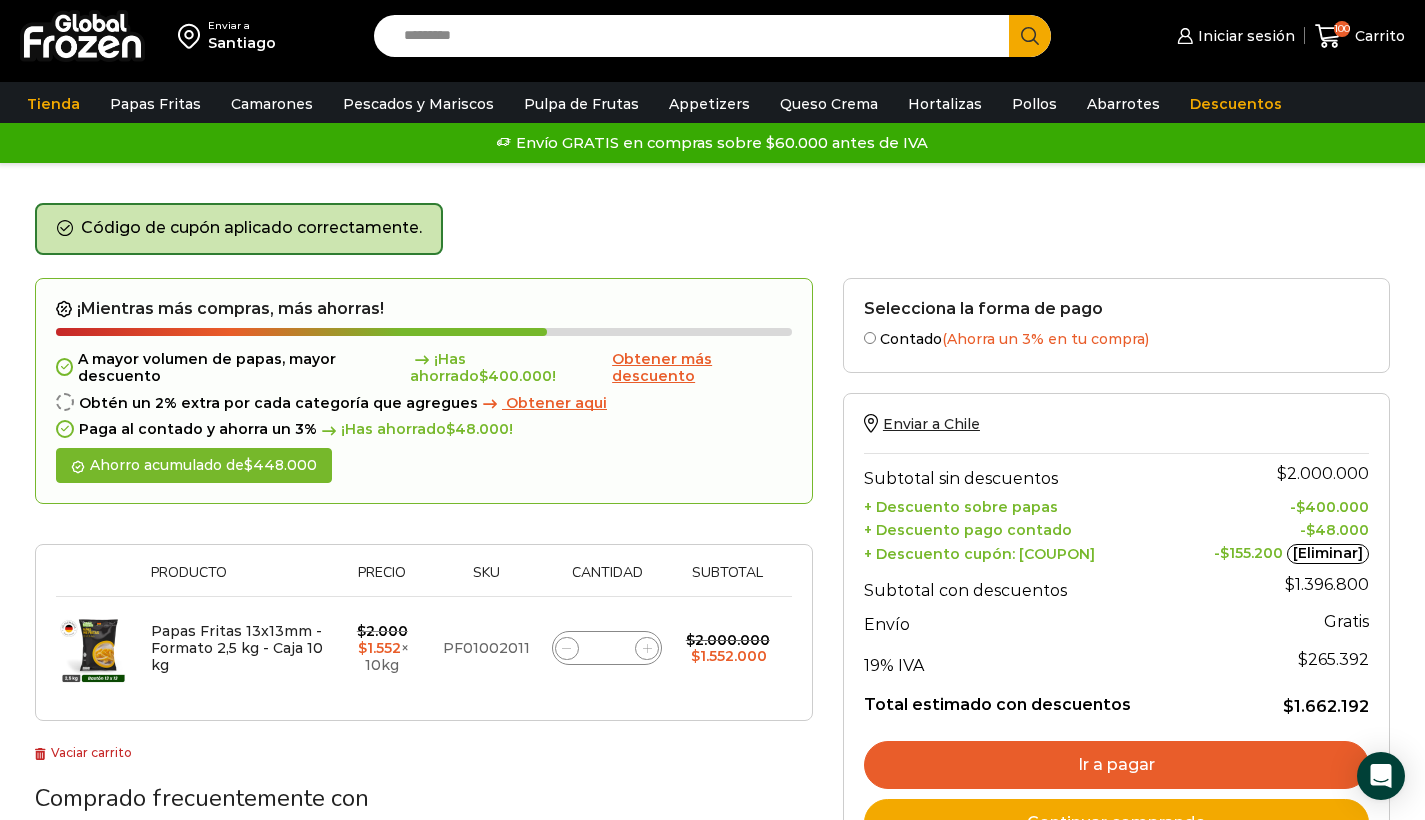 scroll, scrollTop: 0, scrollLeft: 0, axis: both 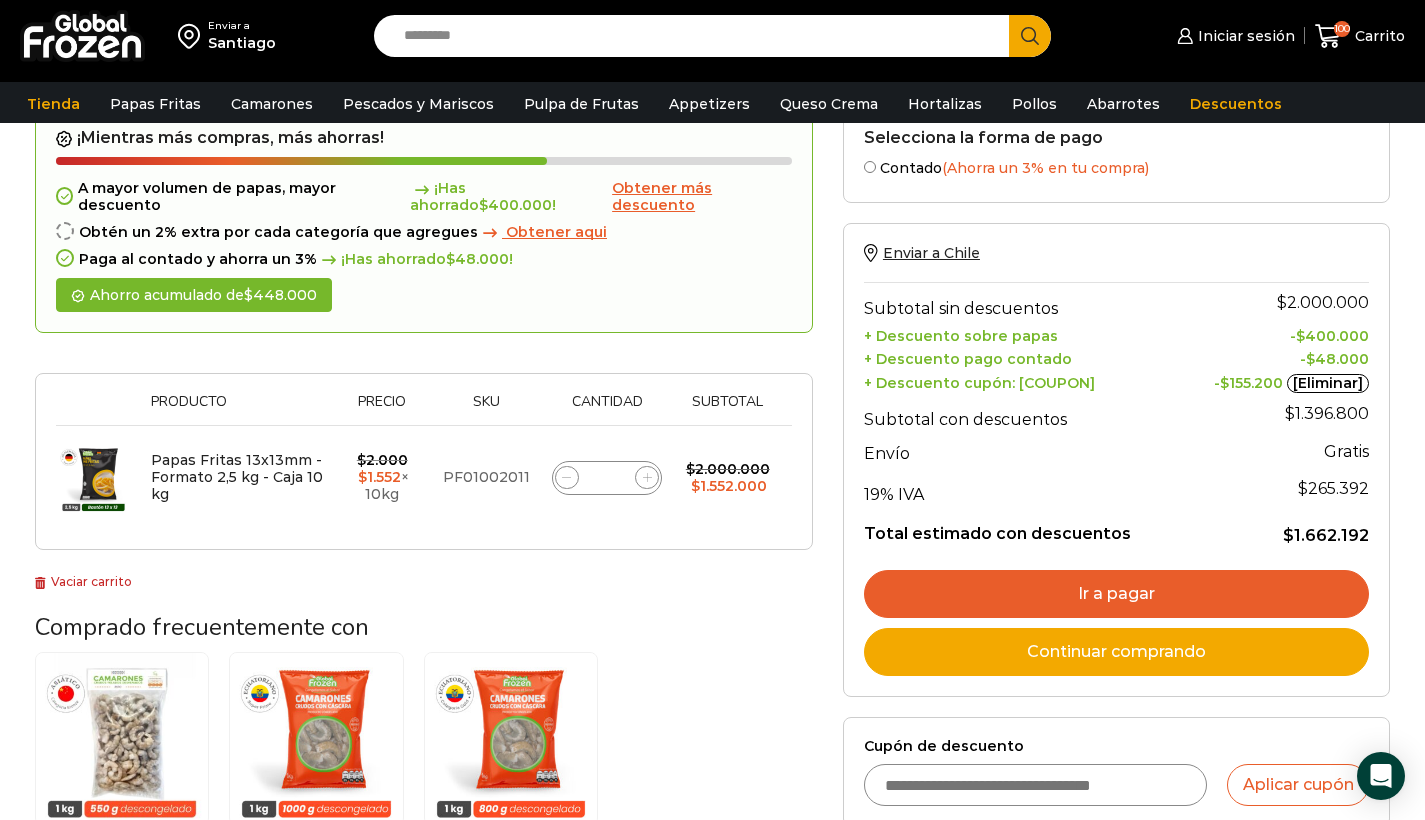 click on "Search input" at bounding box center (697, 36) 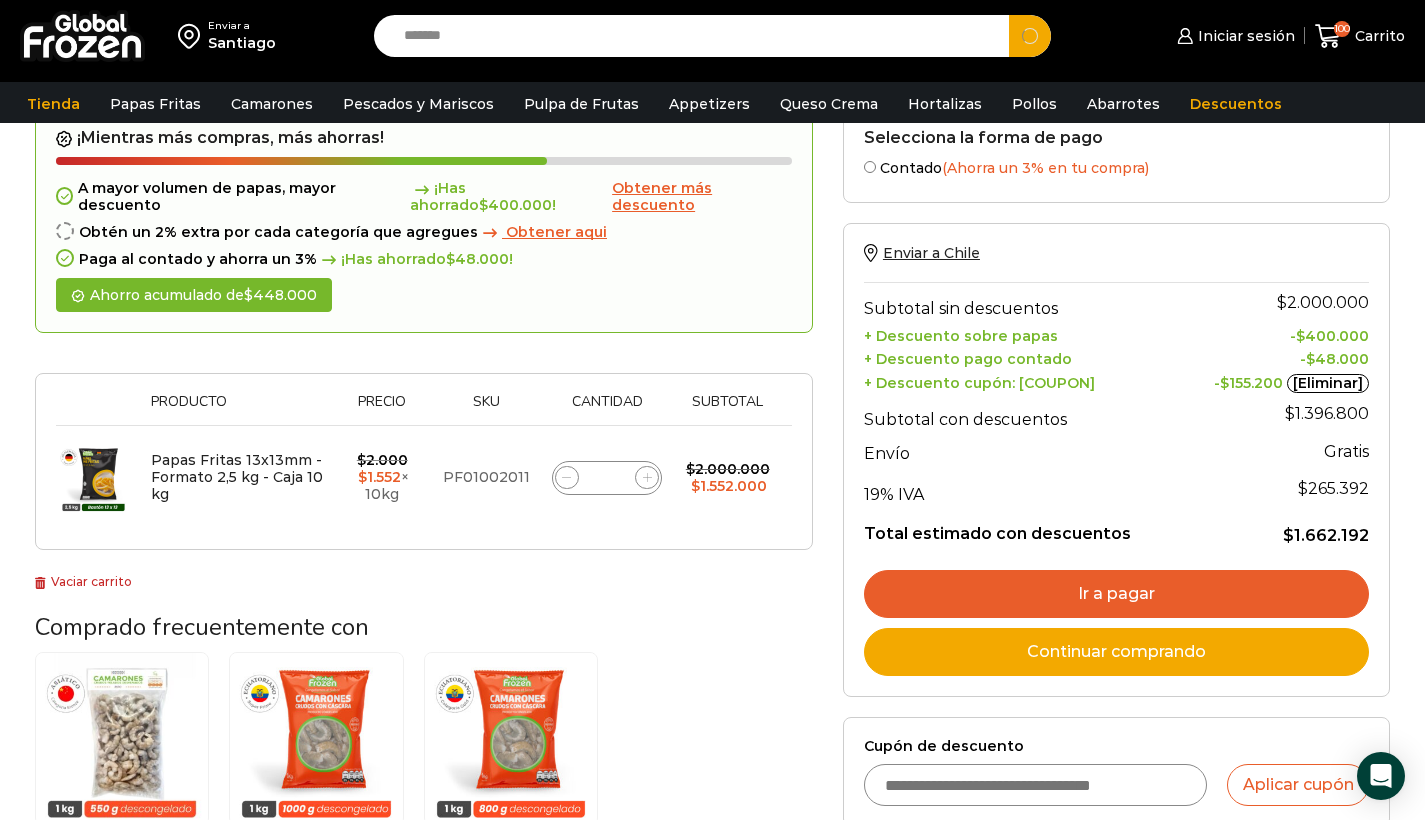 type on "*******" 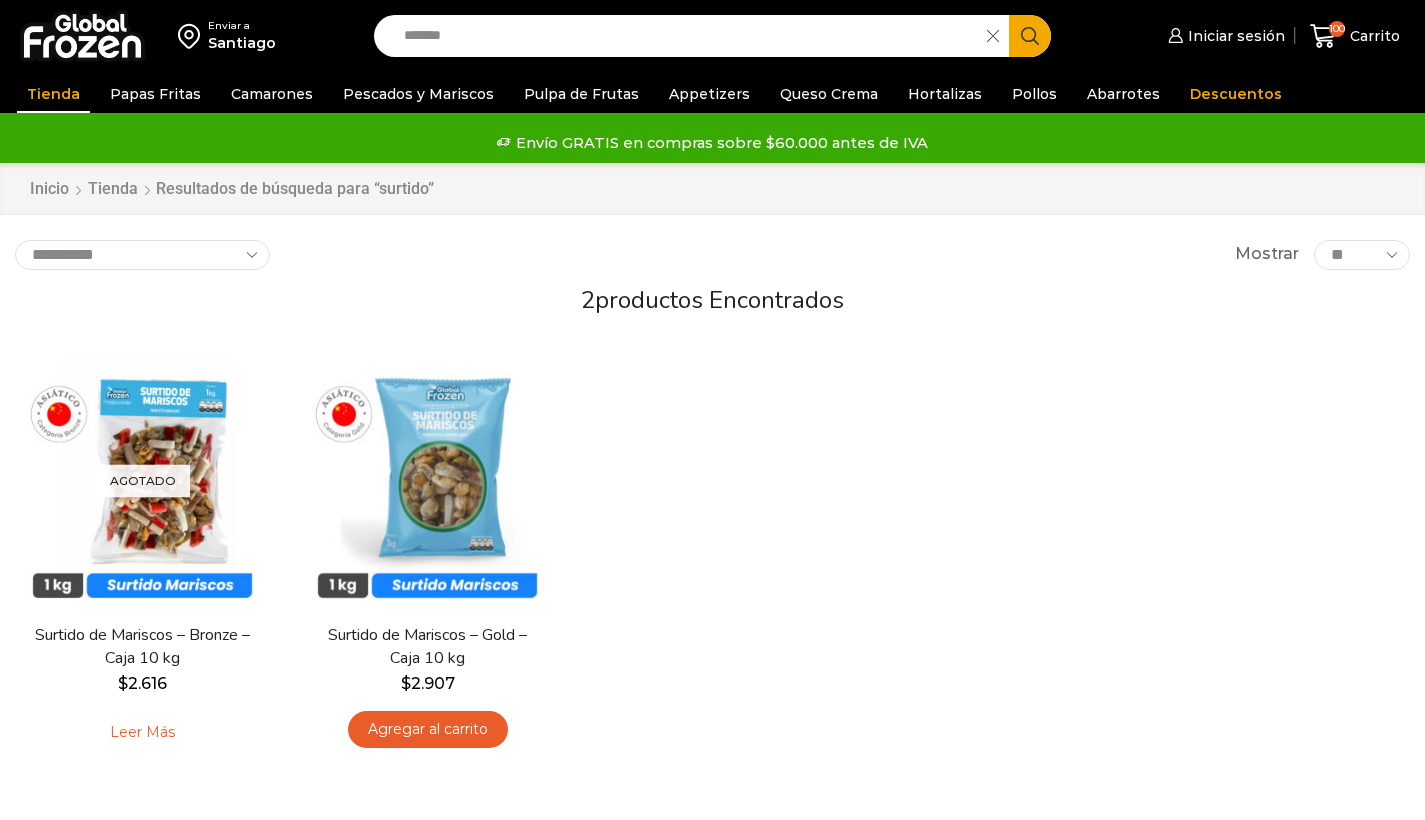 click at bounding box center (427, 481) 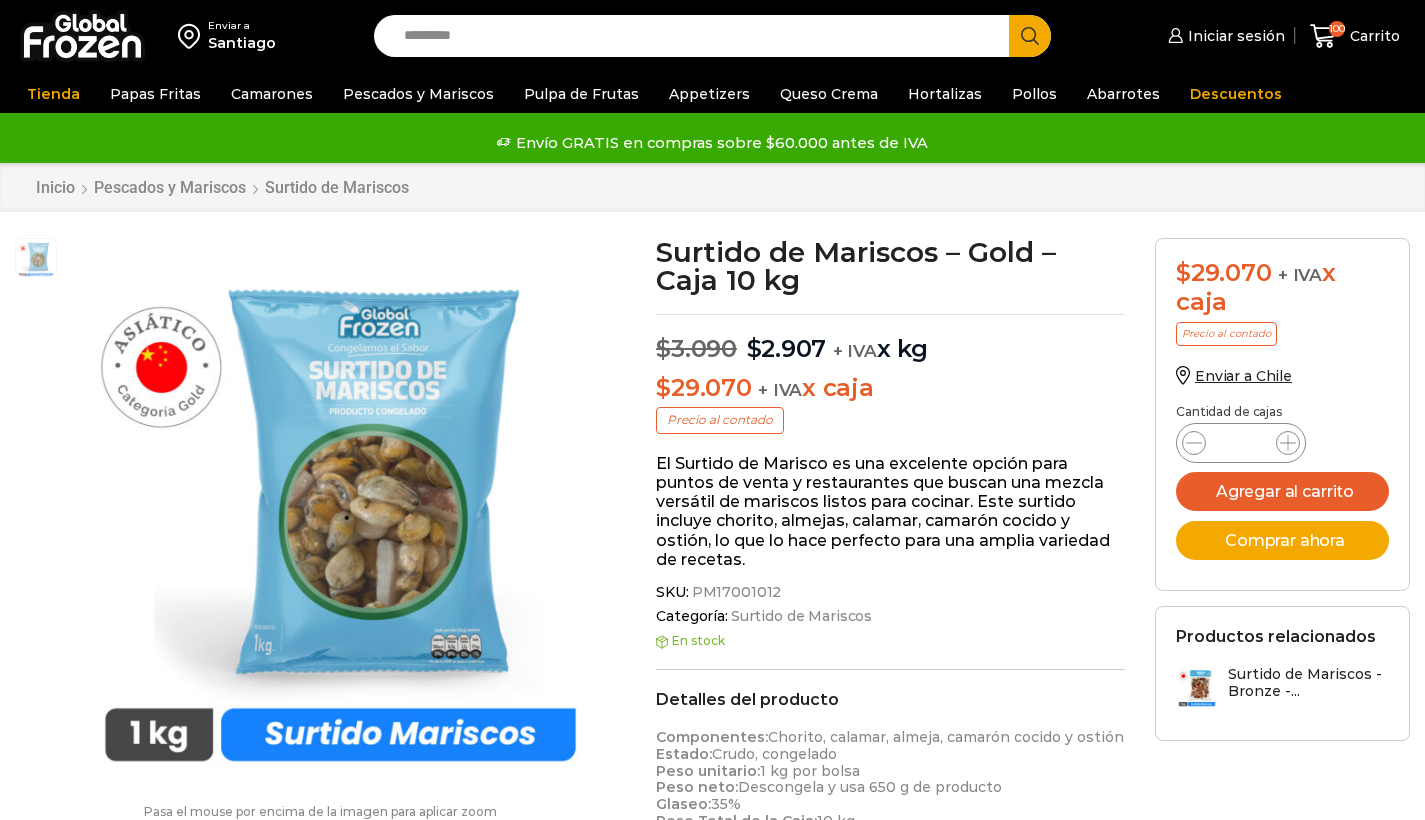 click 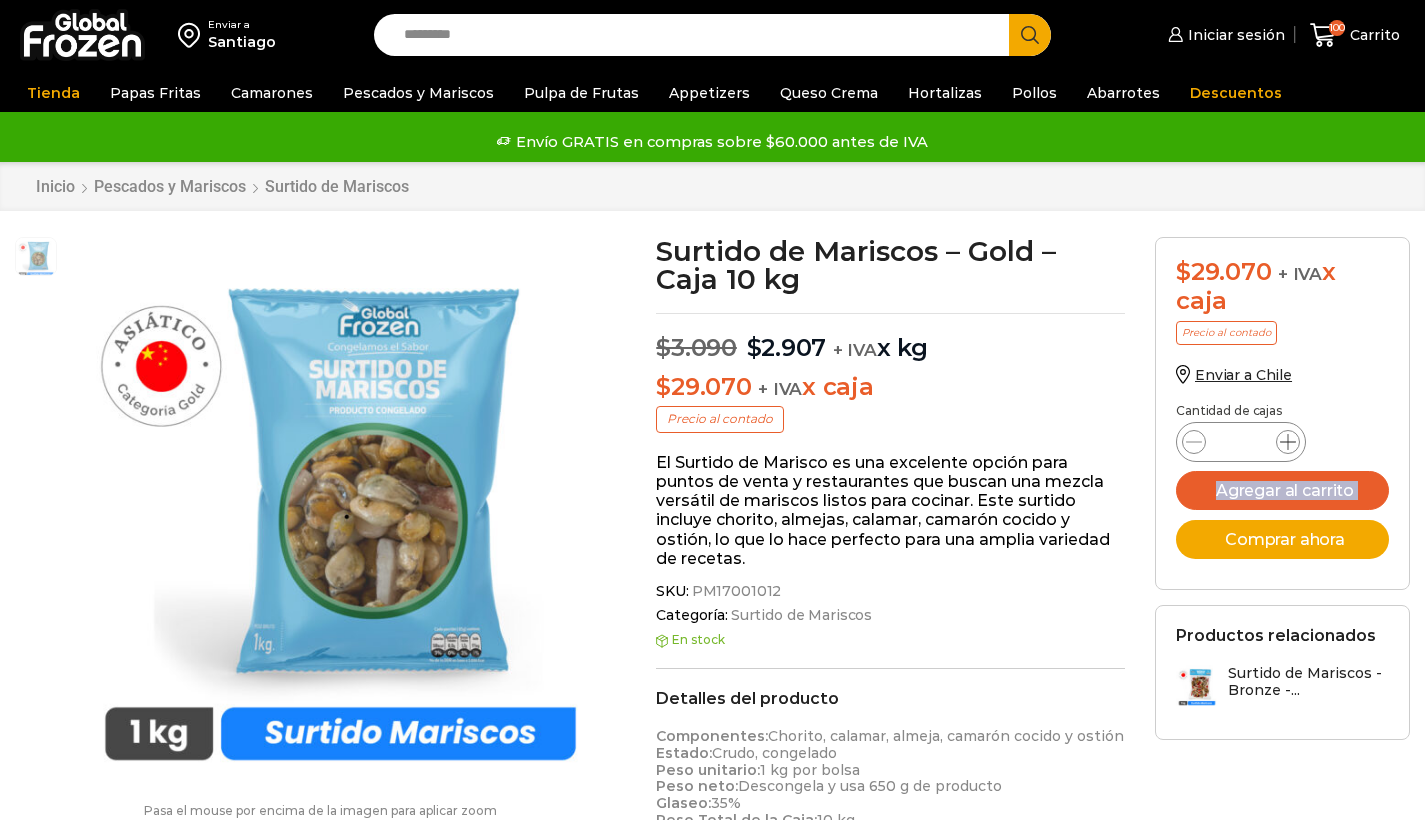 click 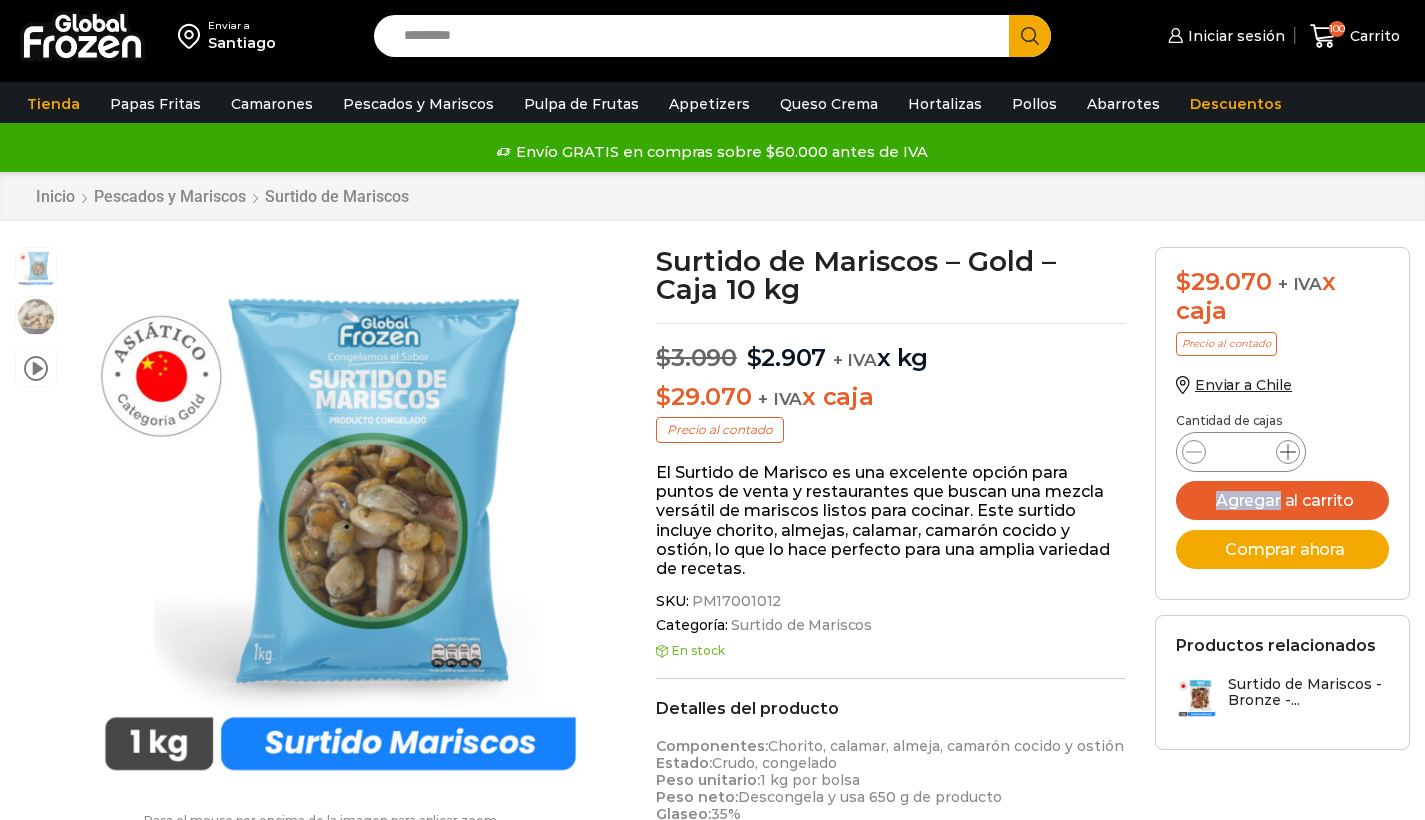 click 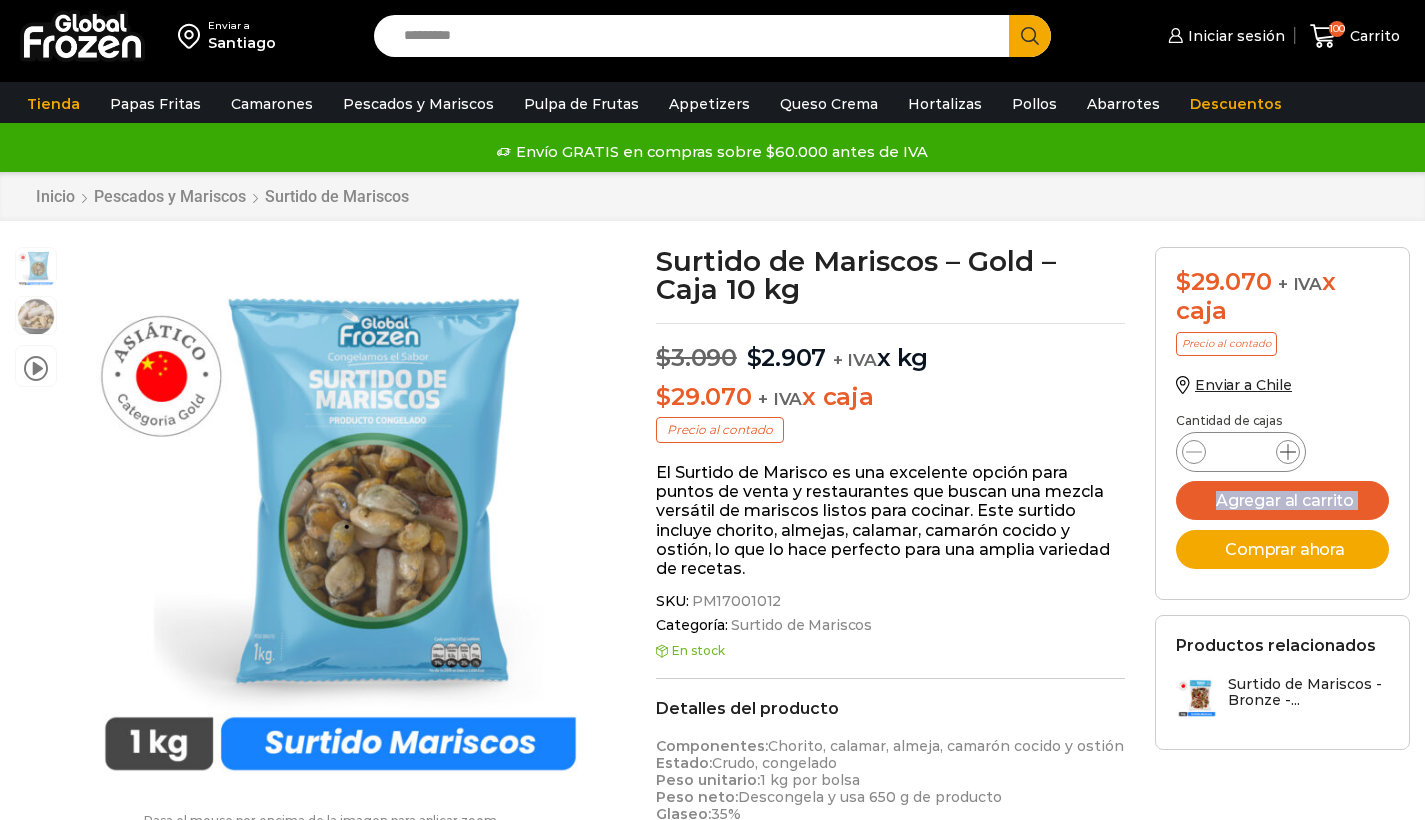 scroll, scrollTop: 0, scrollLeft: 0, axis: both 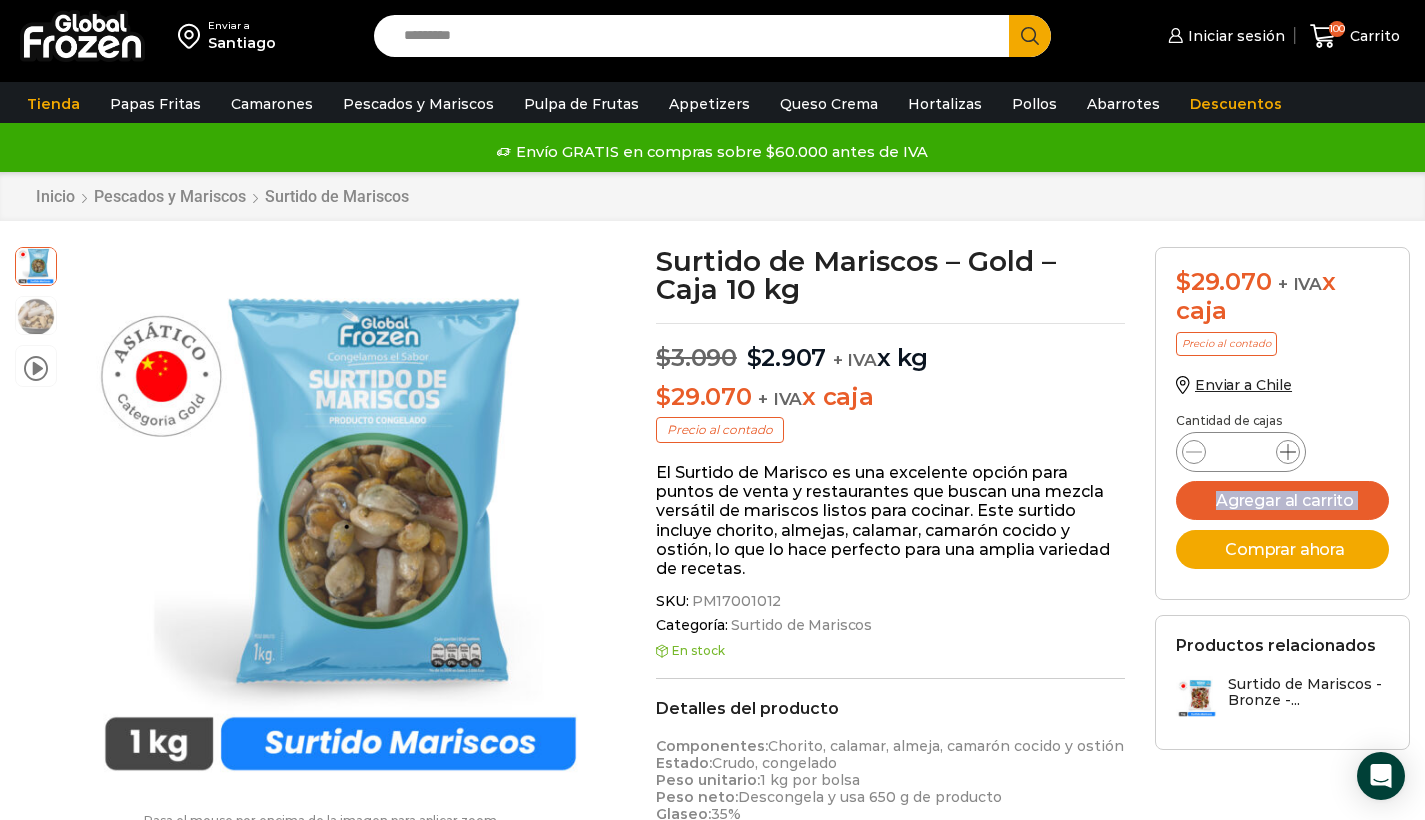 click 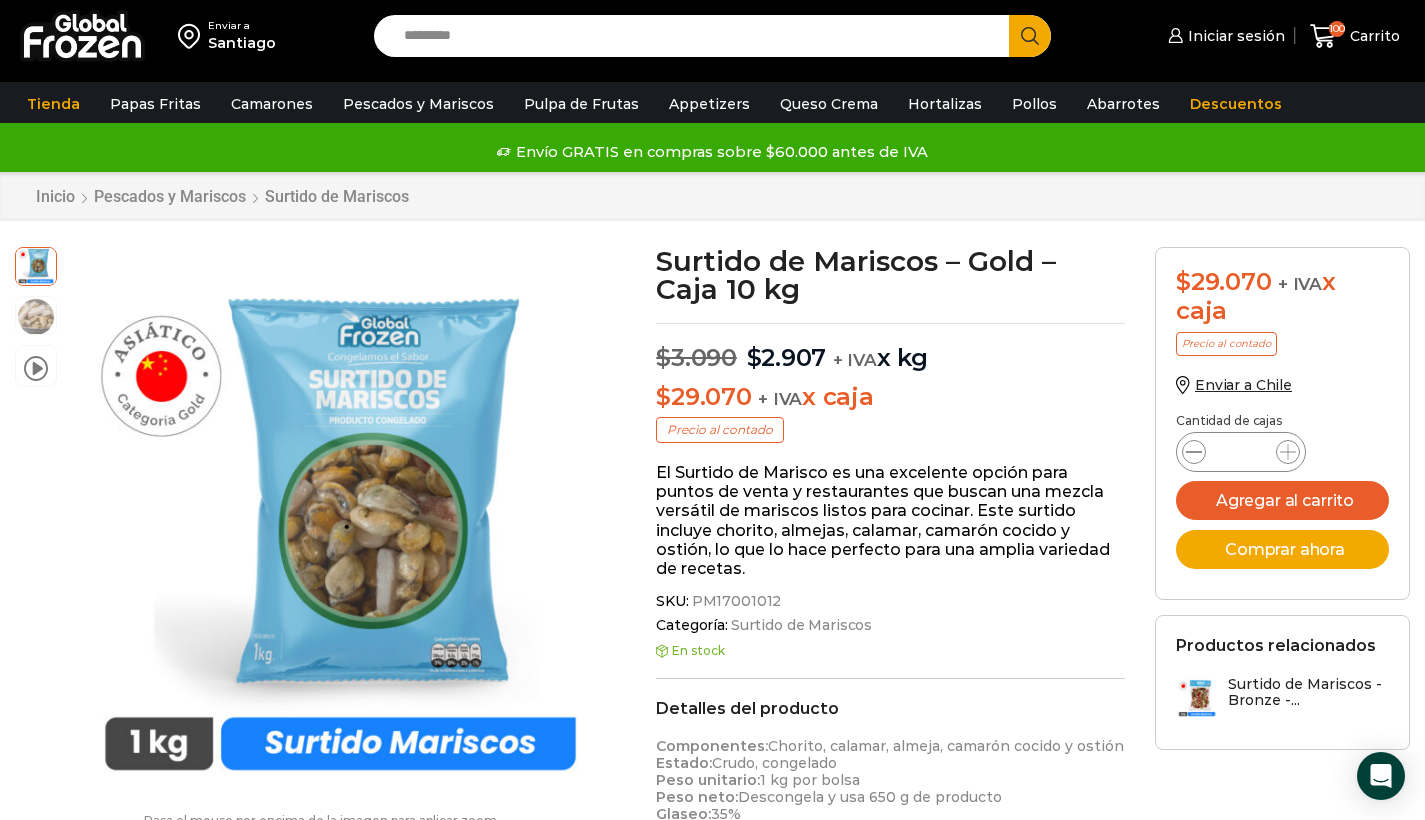 click 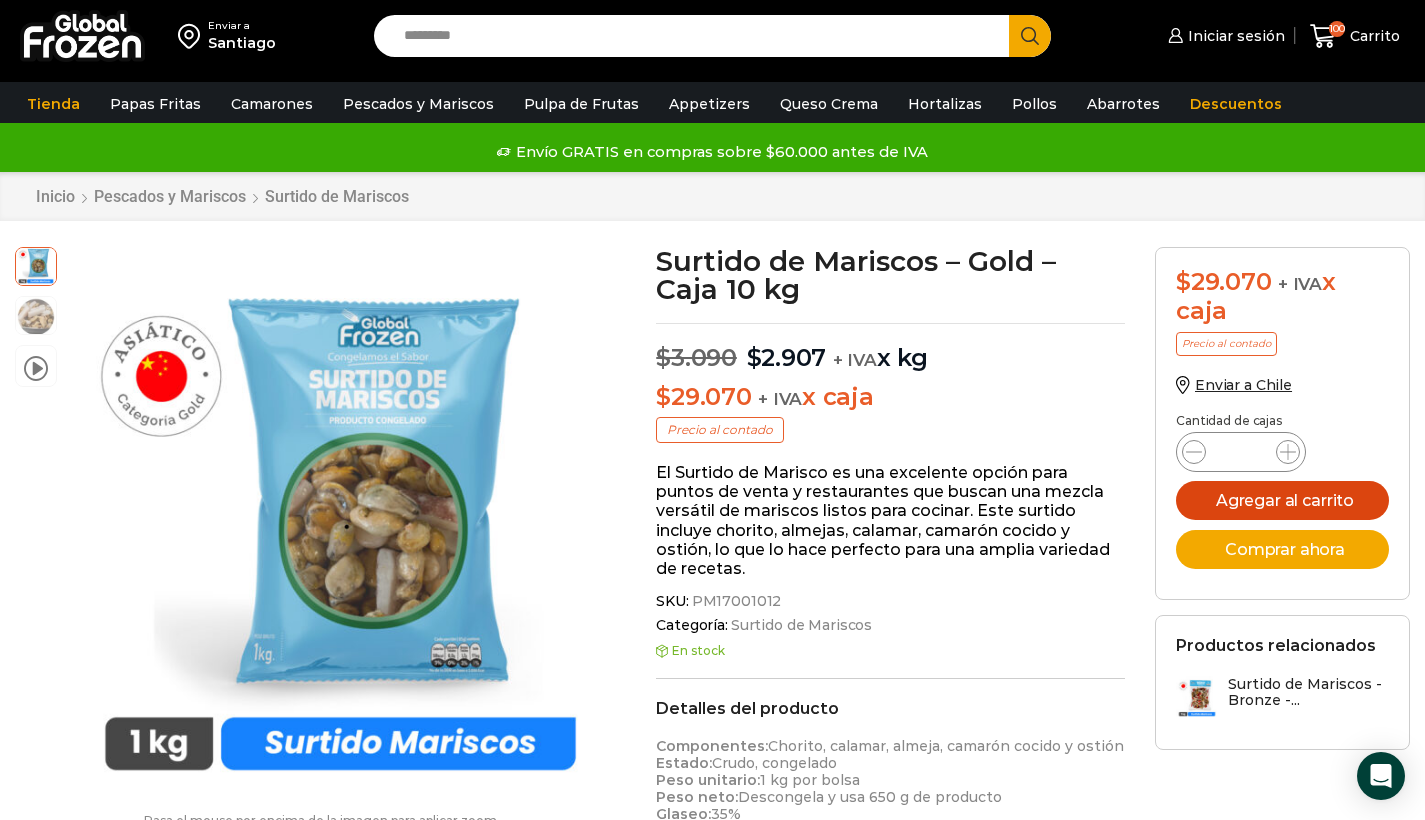 click on "Agregar al carrito" at bounding box center (1282, 500) 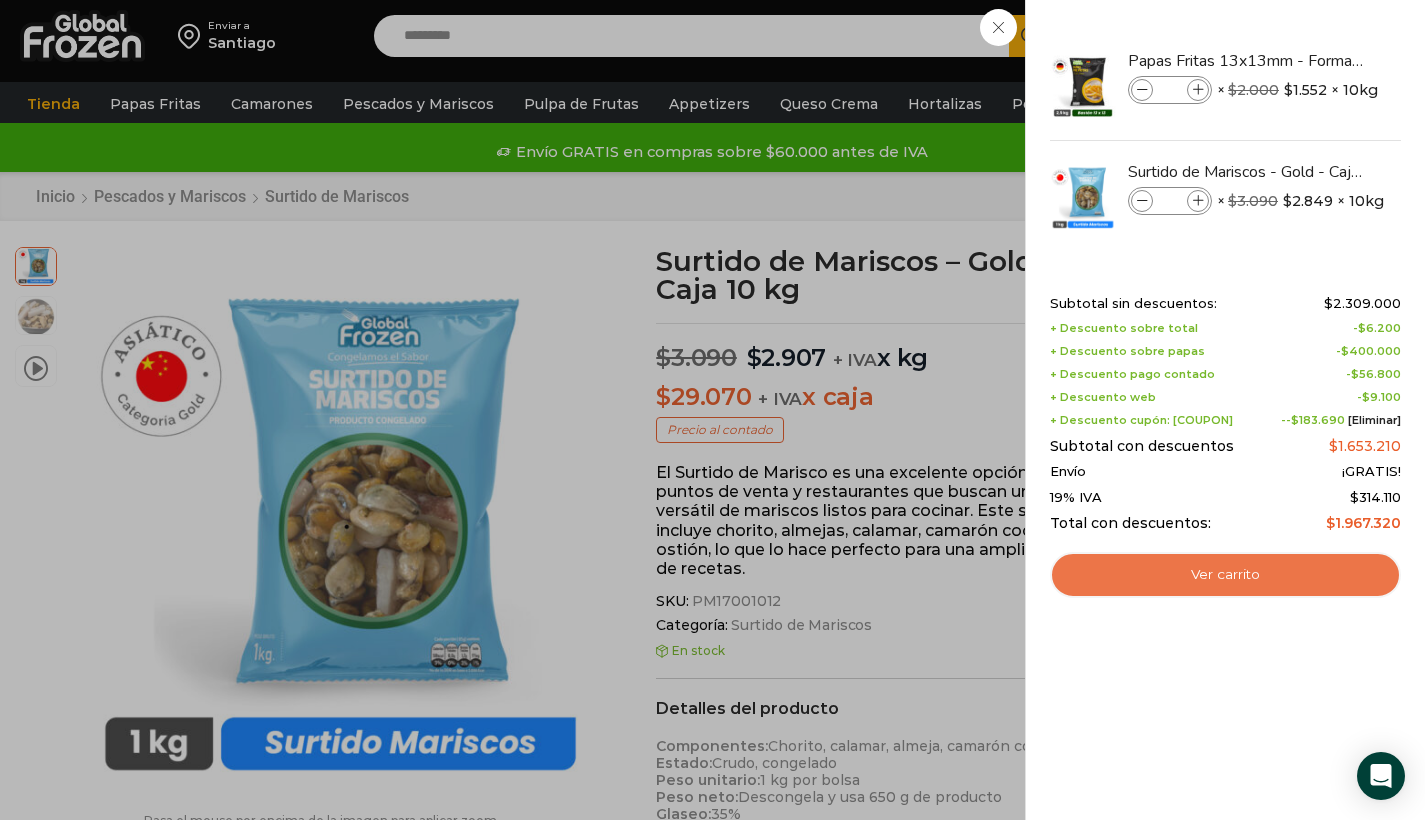 click on "Ver carrito" at bounding box center (1225, 575) 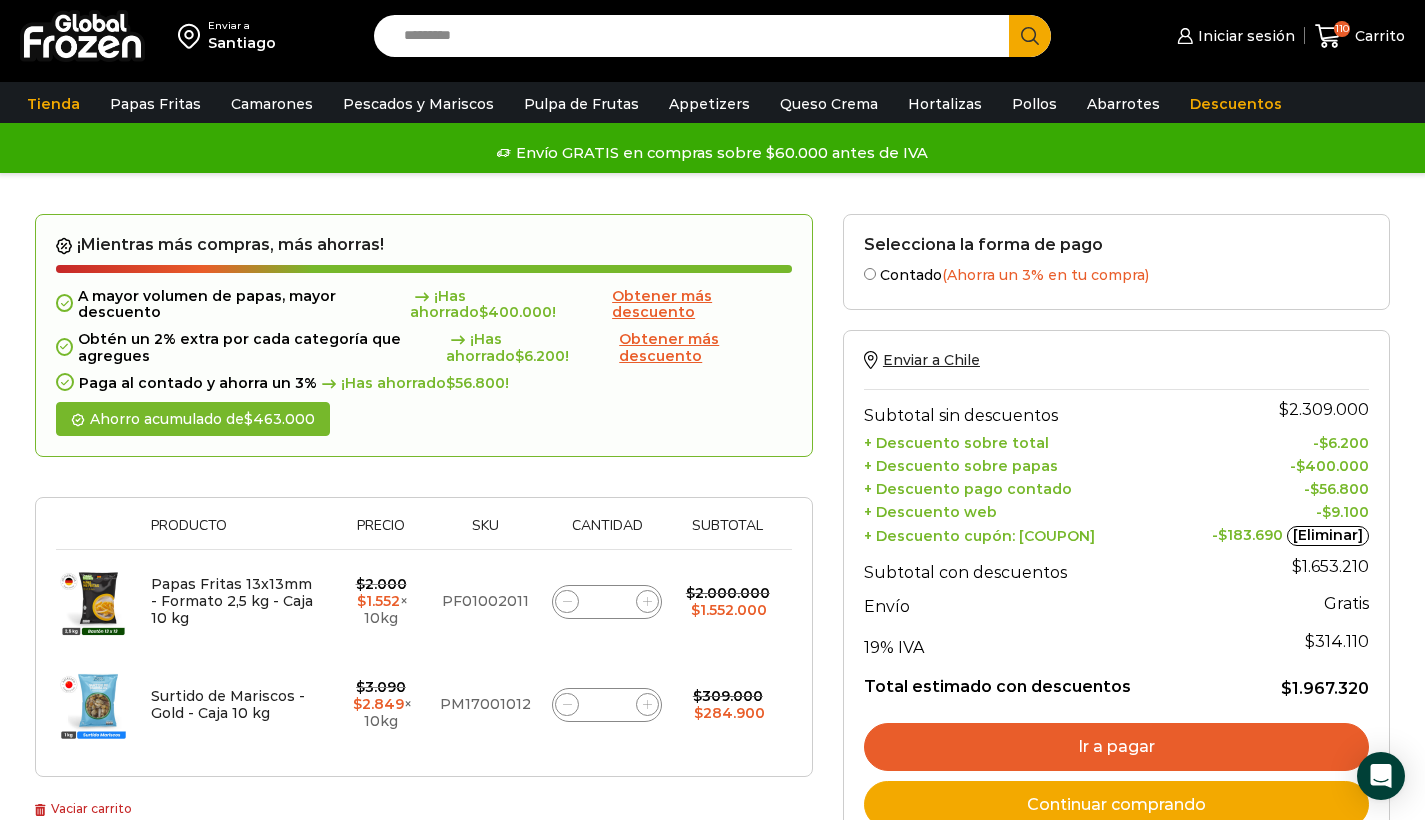 scroll, scrollTop: 4, scrollLeft: 0, axis: vertical 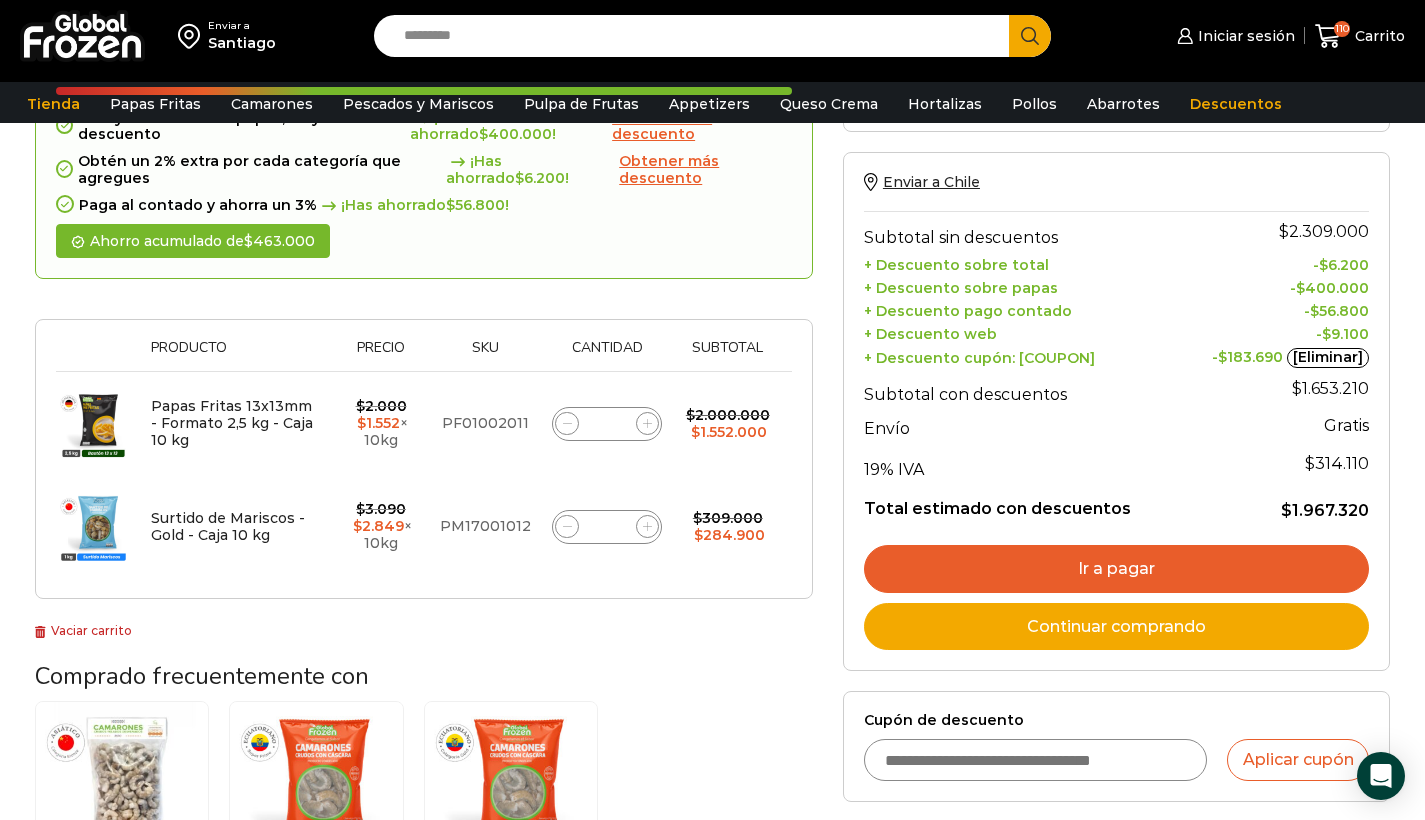 click on "Search input" at bounding box center (697, 36) 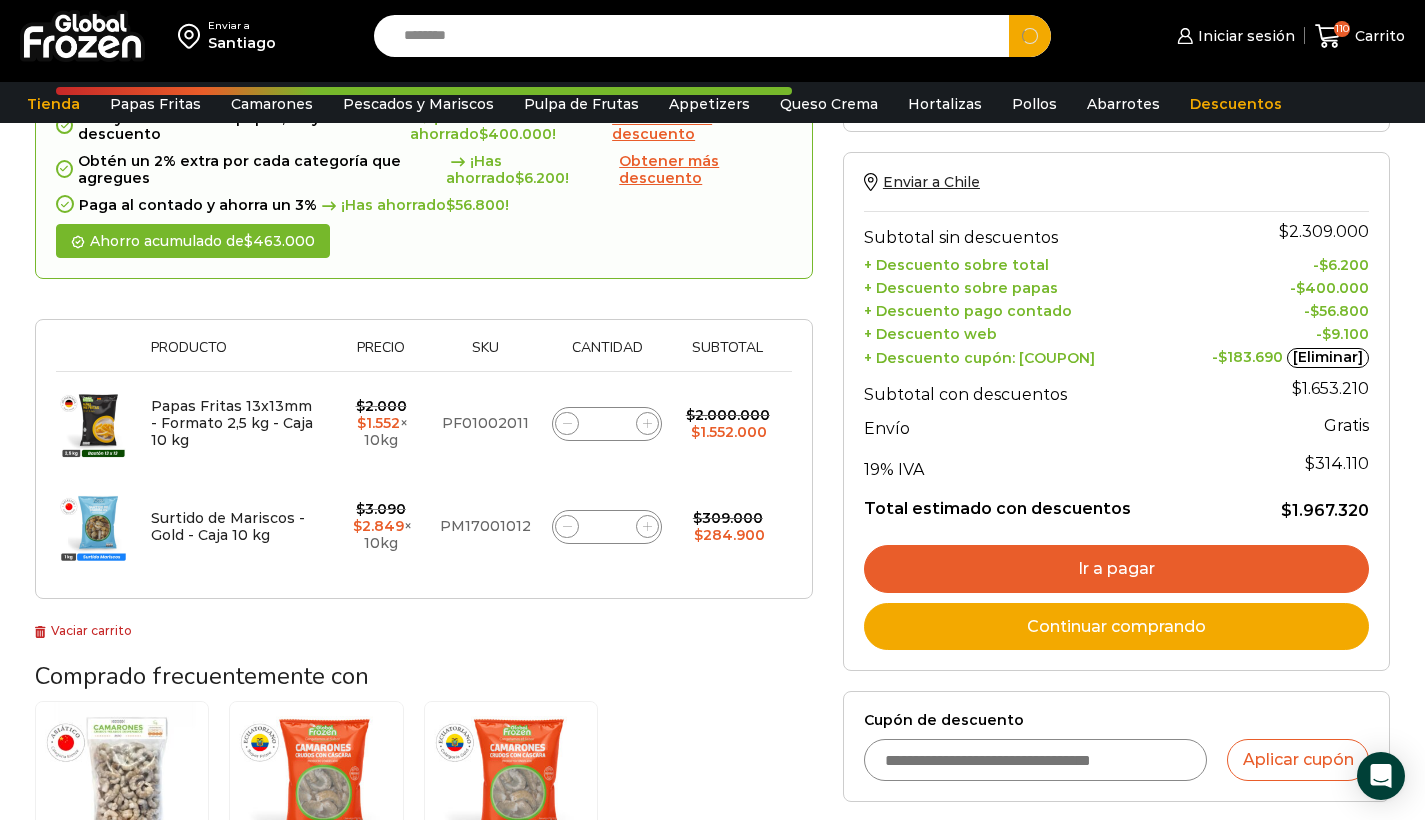 type on "********" 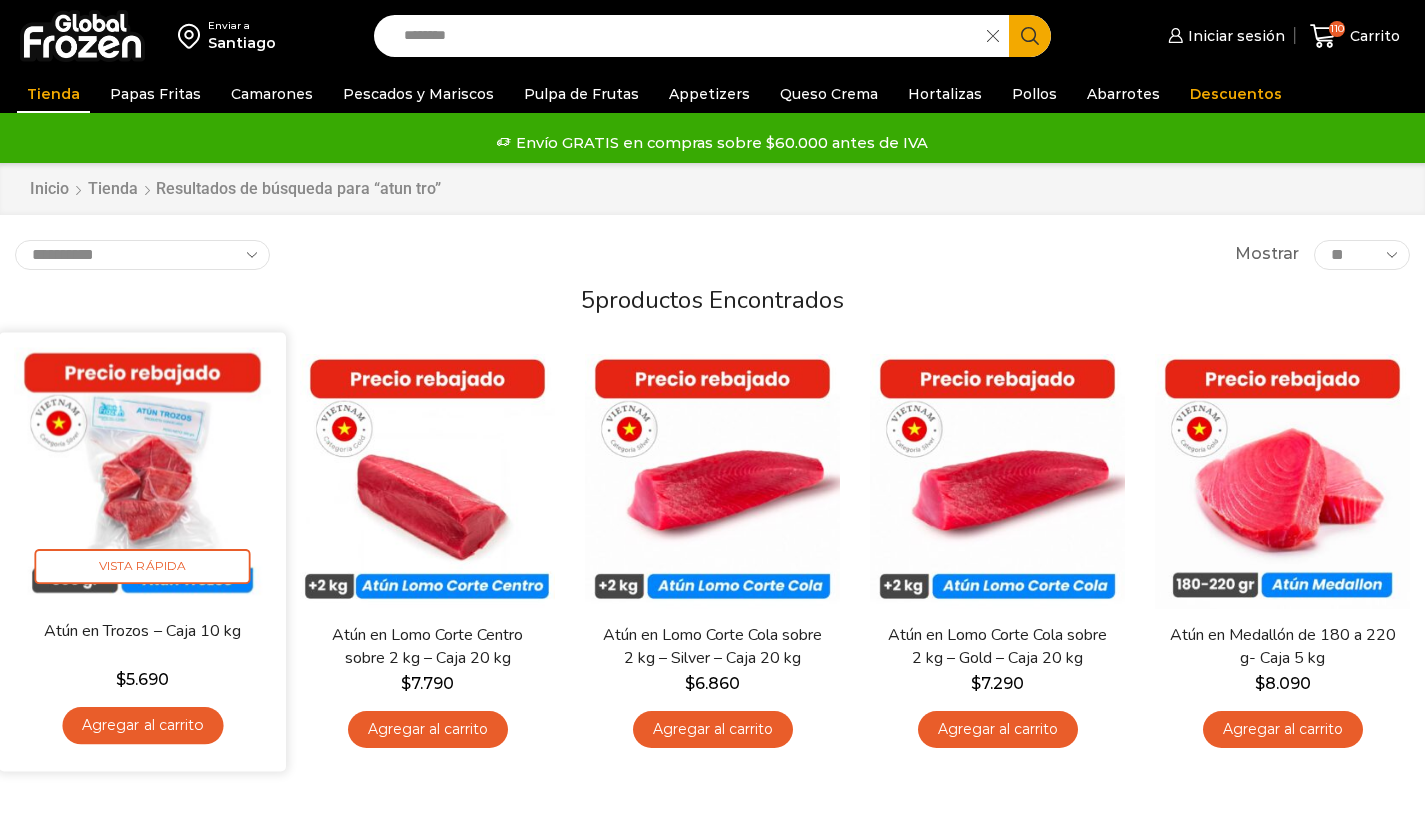 click at bounding box center [142, 475] 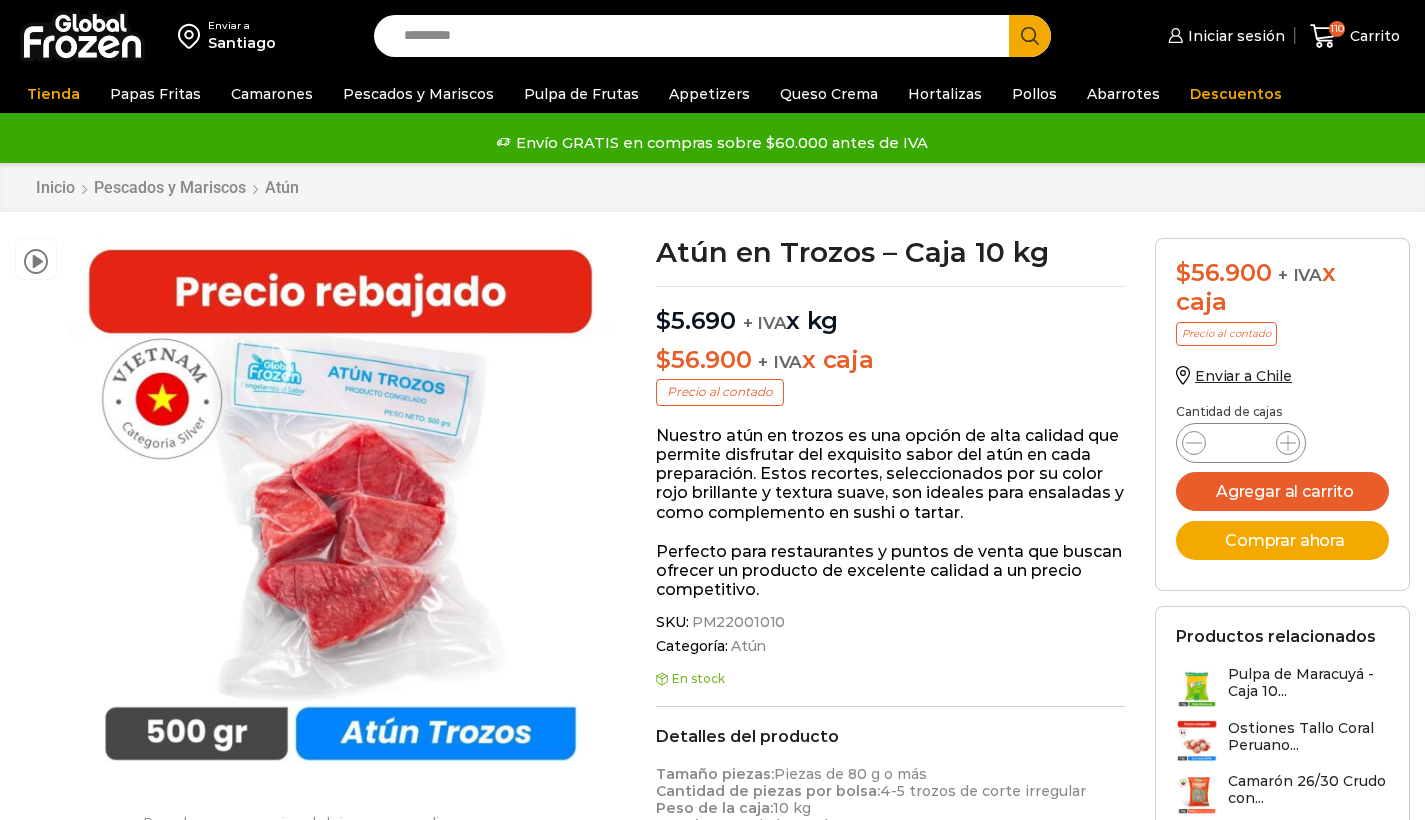click 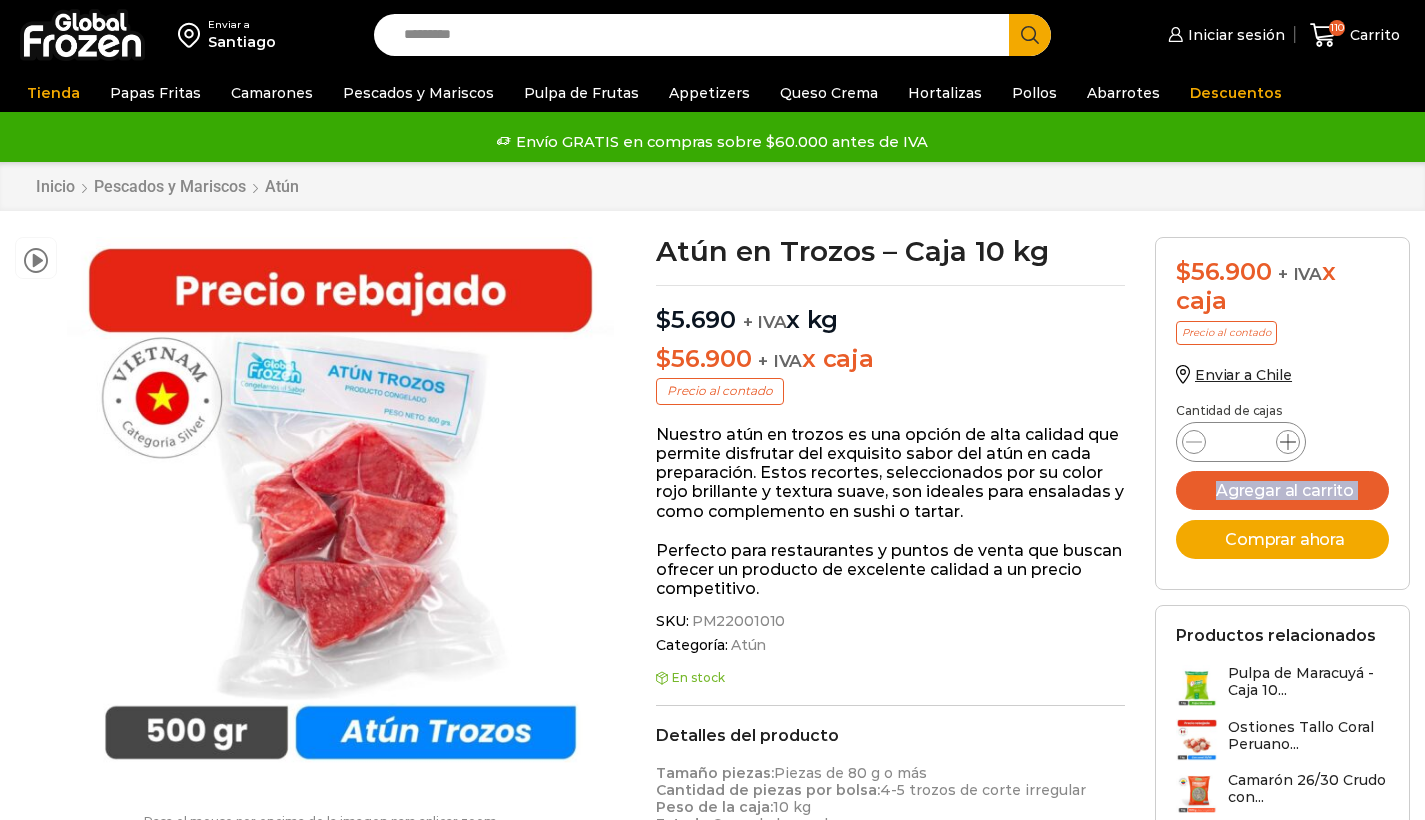 scroll, scrollTop: 1, scrollLeft: 0, axis: vertical 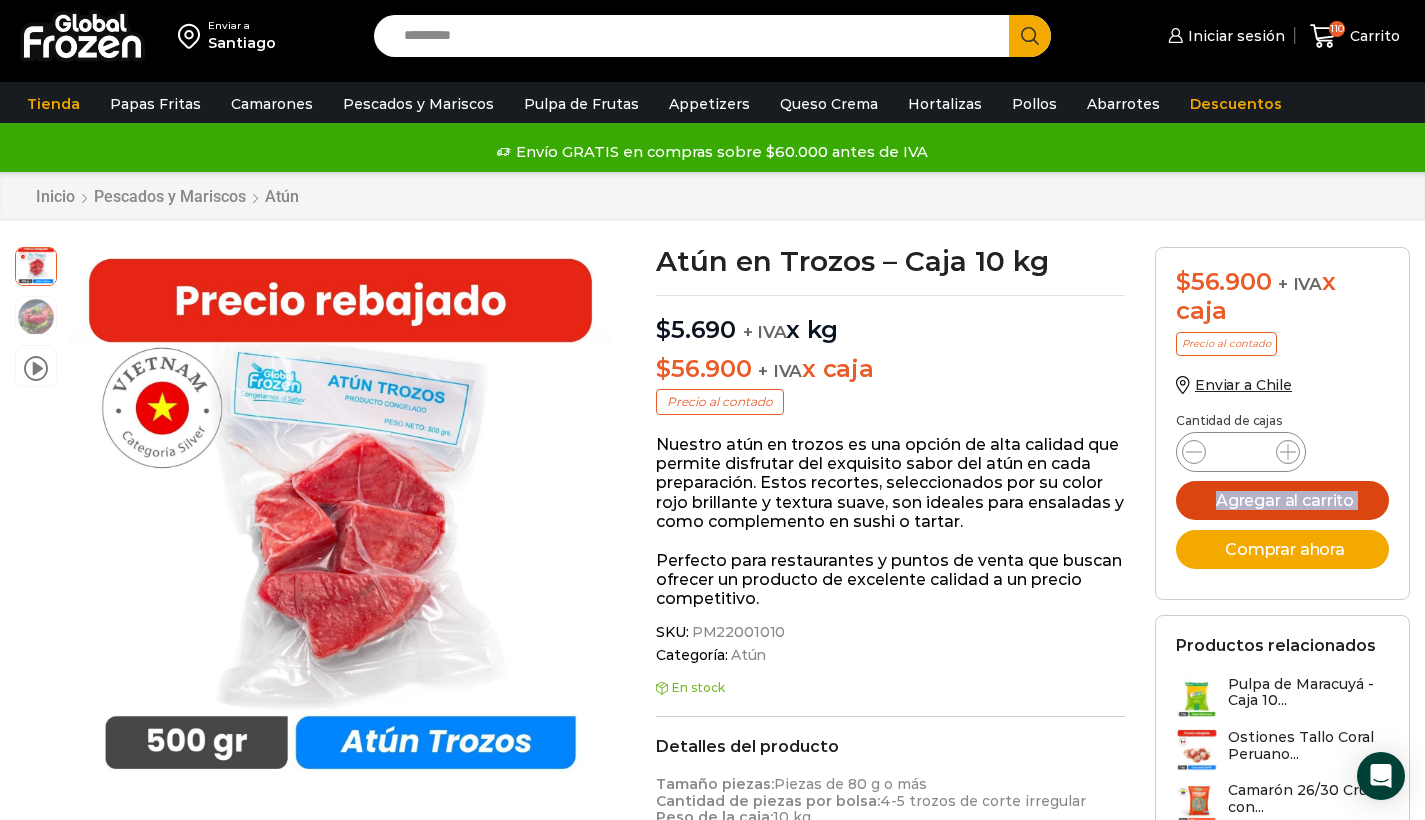 click on "Agregar al carrito" at bounding box center [1282, 500] 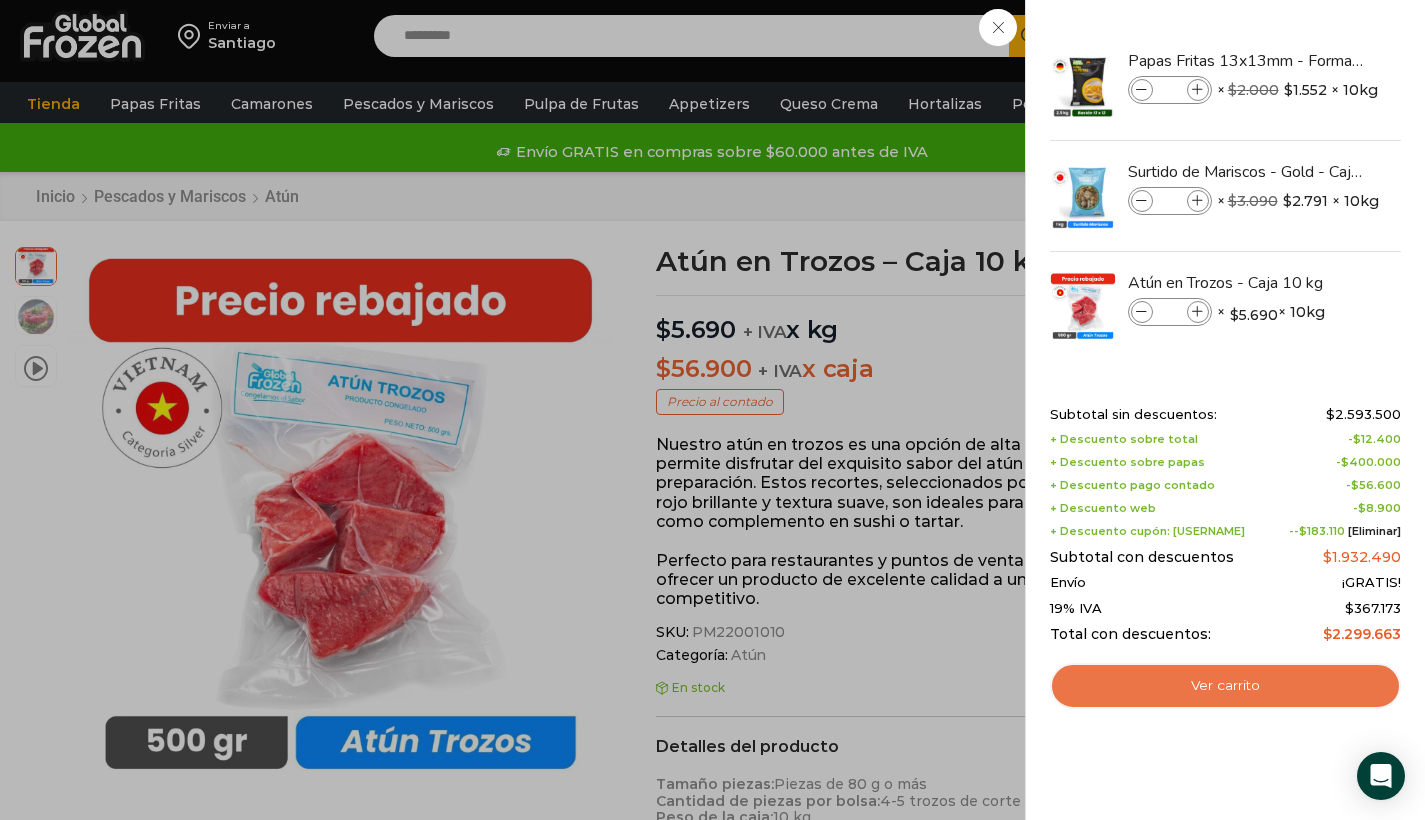 click on "Ver carrito" at bounding box center (1225, 686) 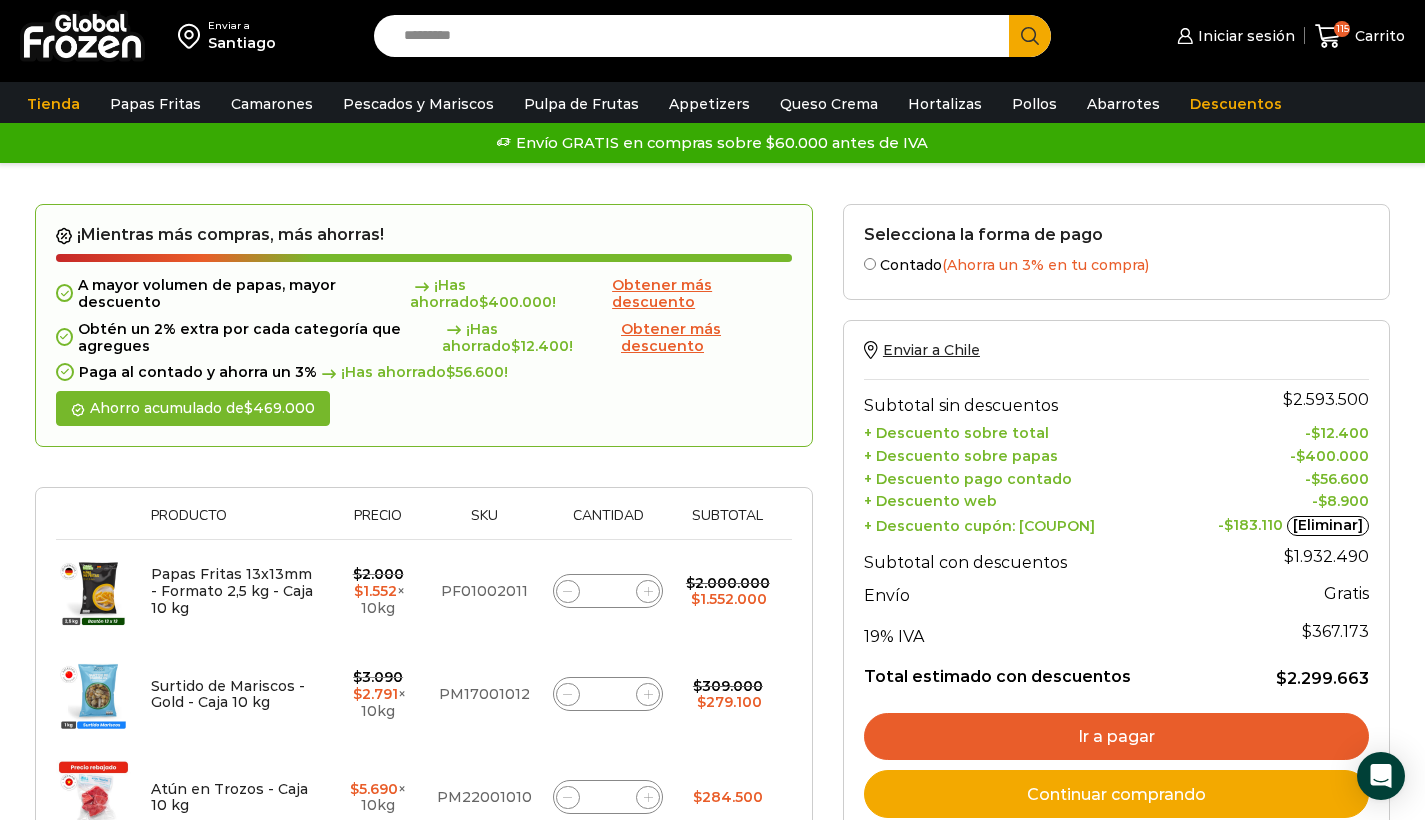 scroll, scrollTop: 0, scrollLeft: 0, axis: both 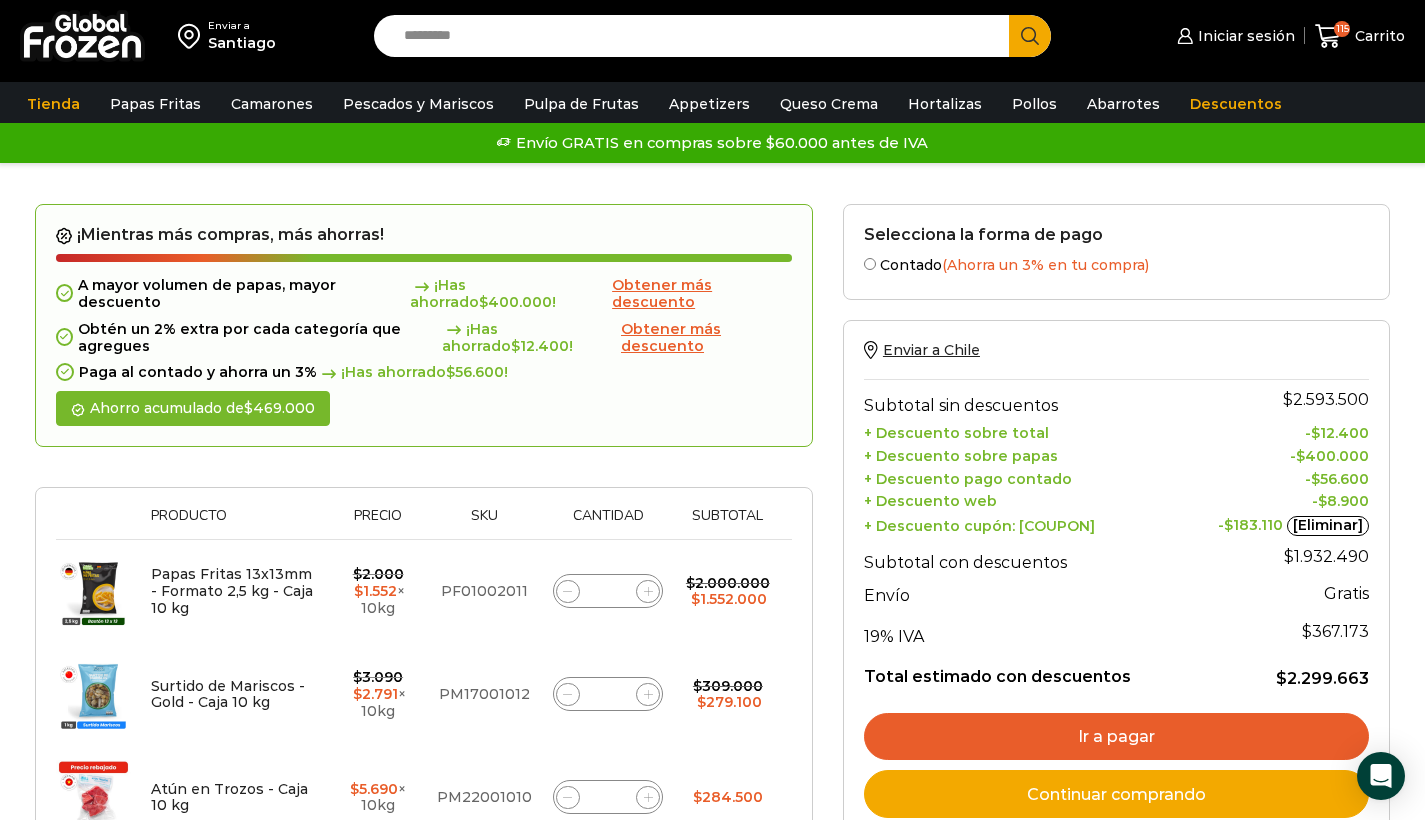 click on "Search input" at bounding box center [697, 36] 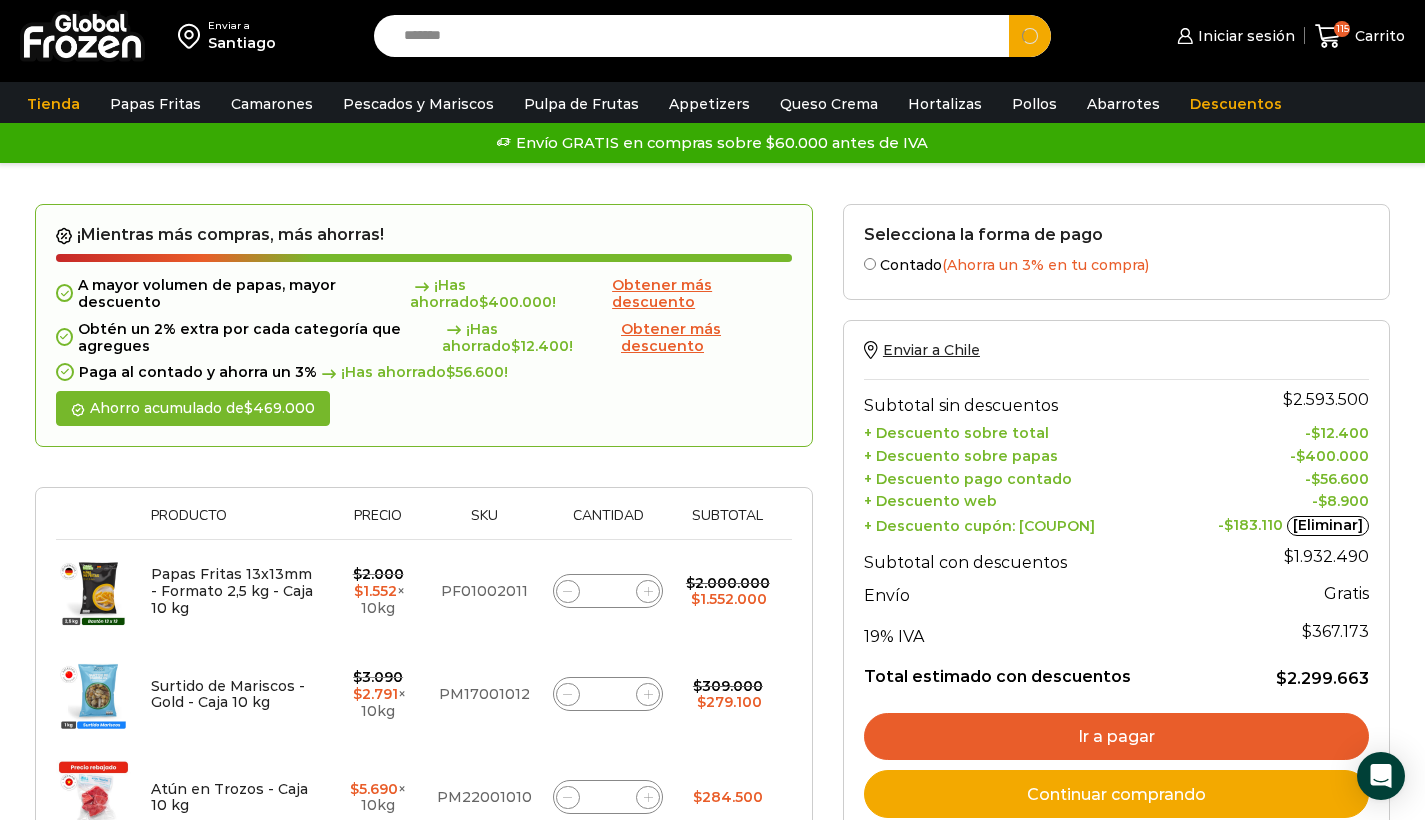 type on "*******" 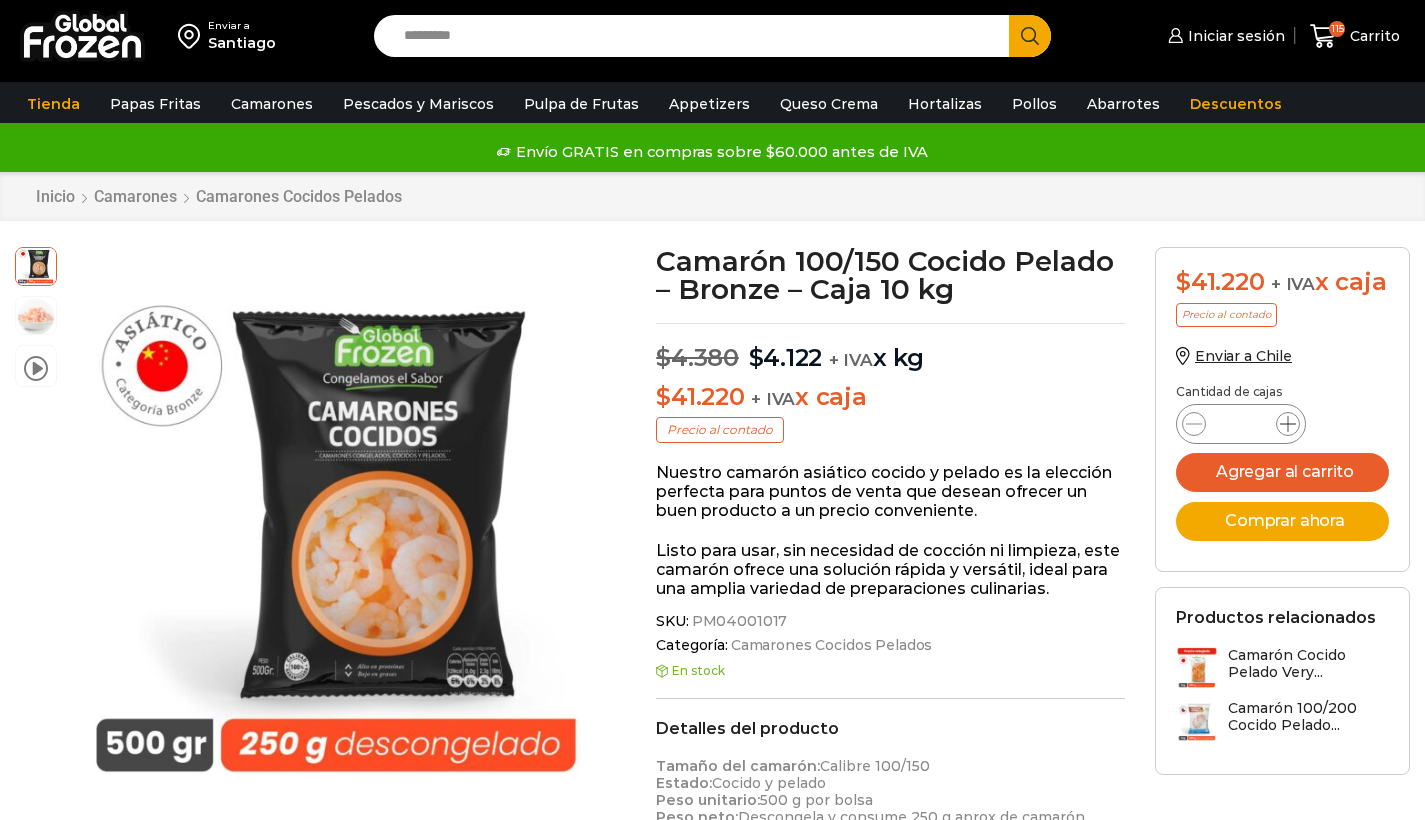 scroll, scrollTop: 1, scrollLeft: 0, axis: vertical 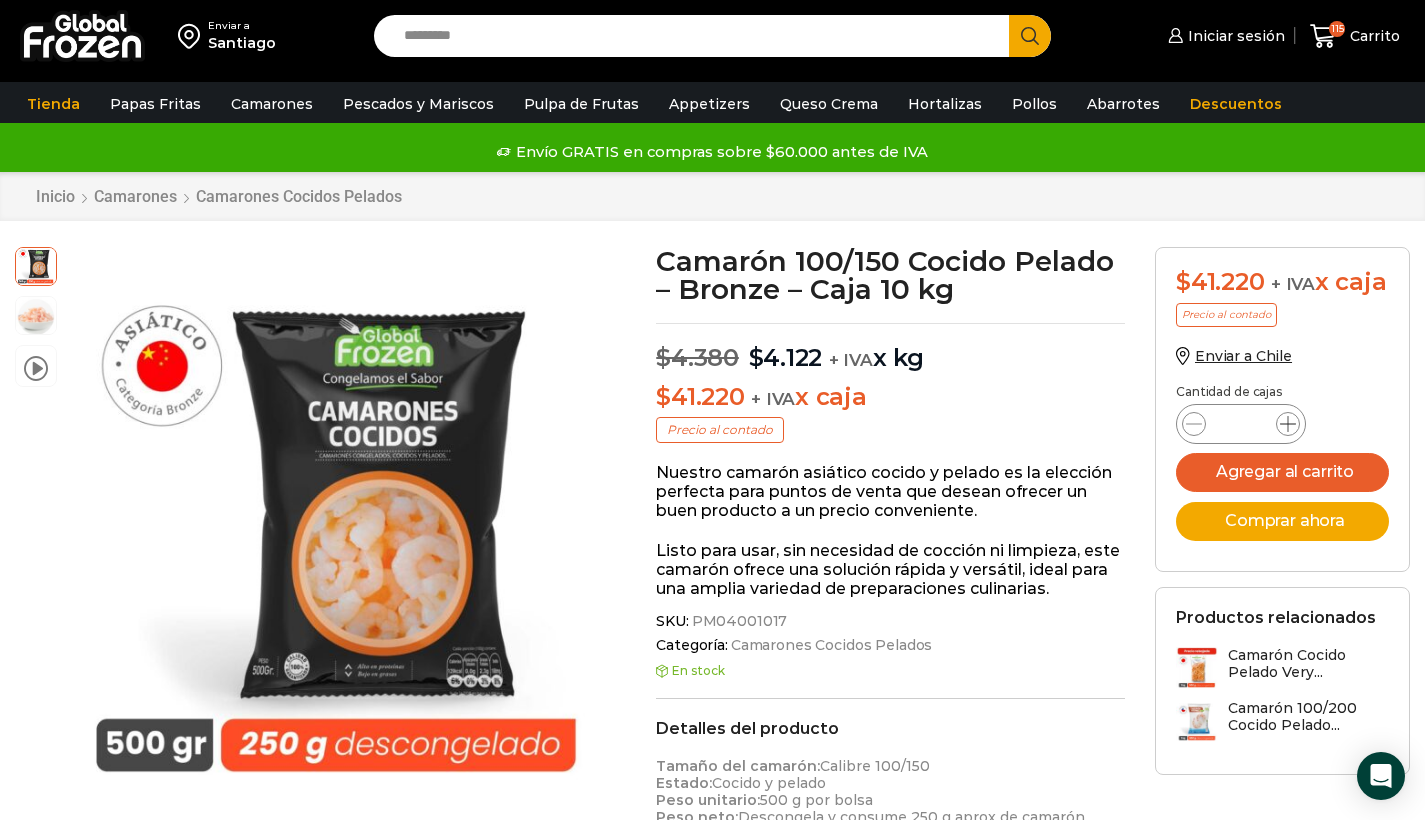 click 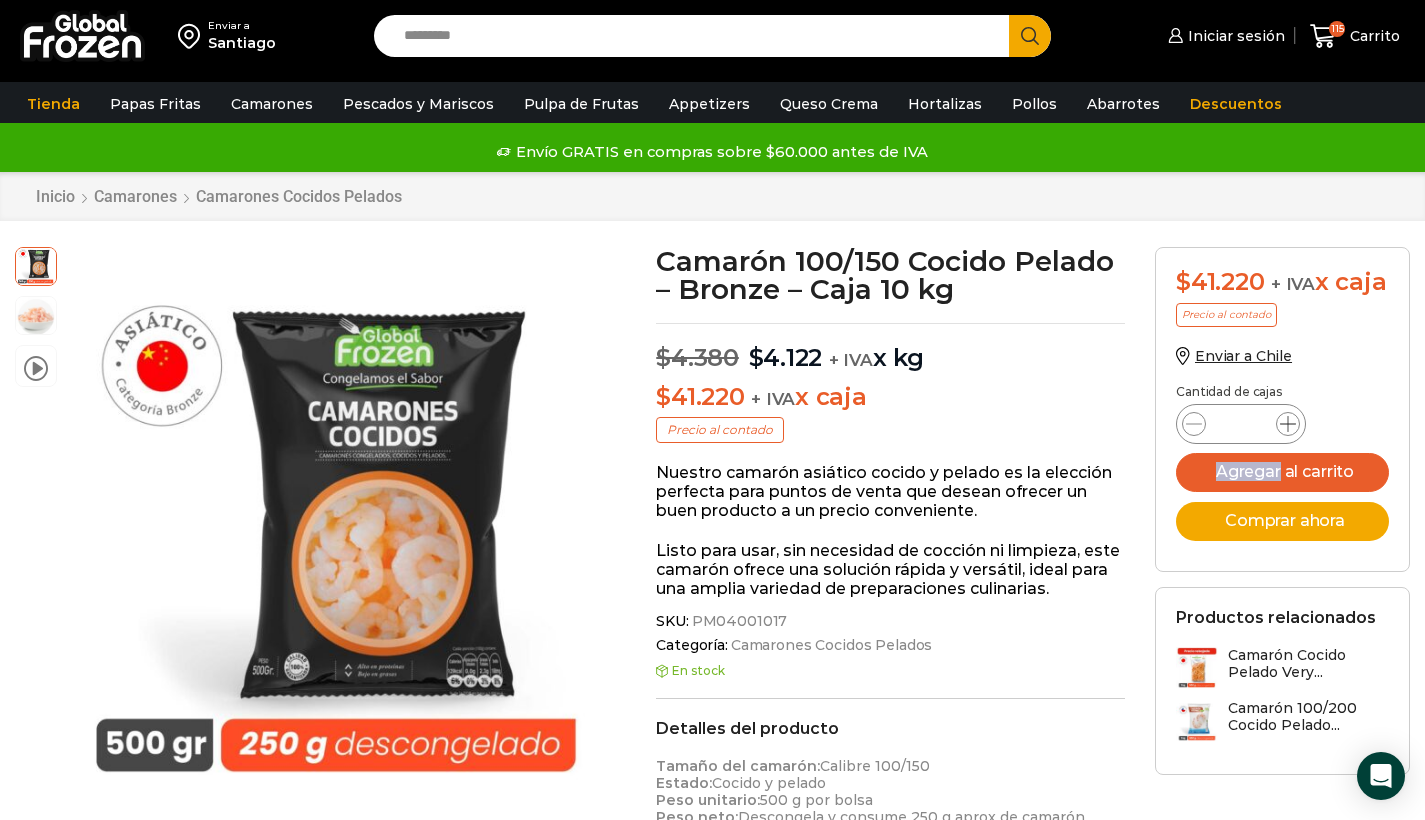 click 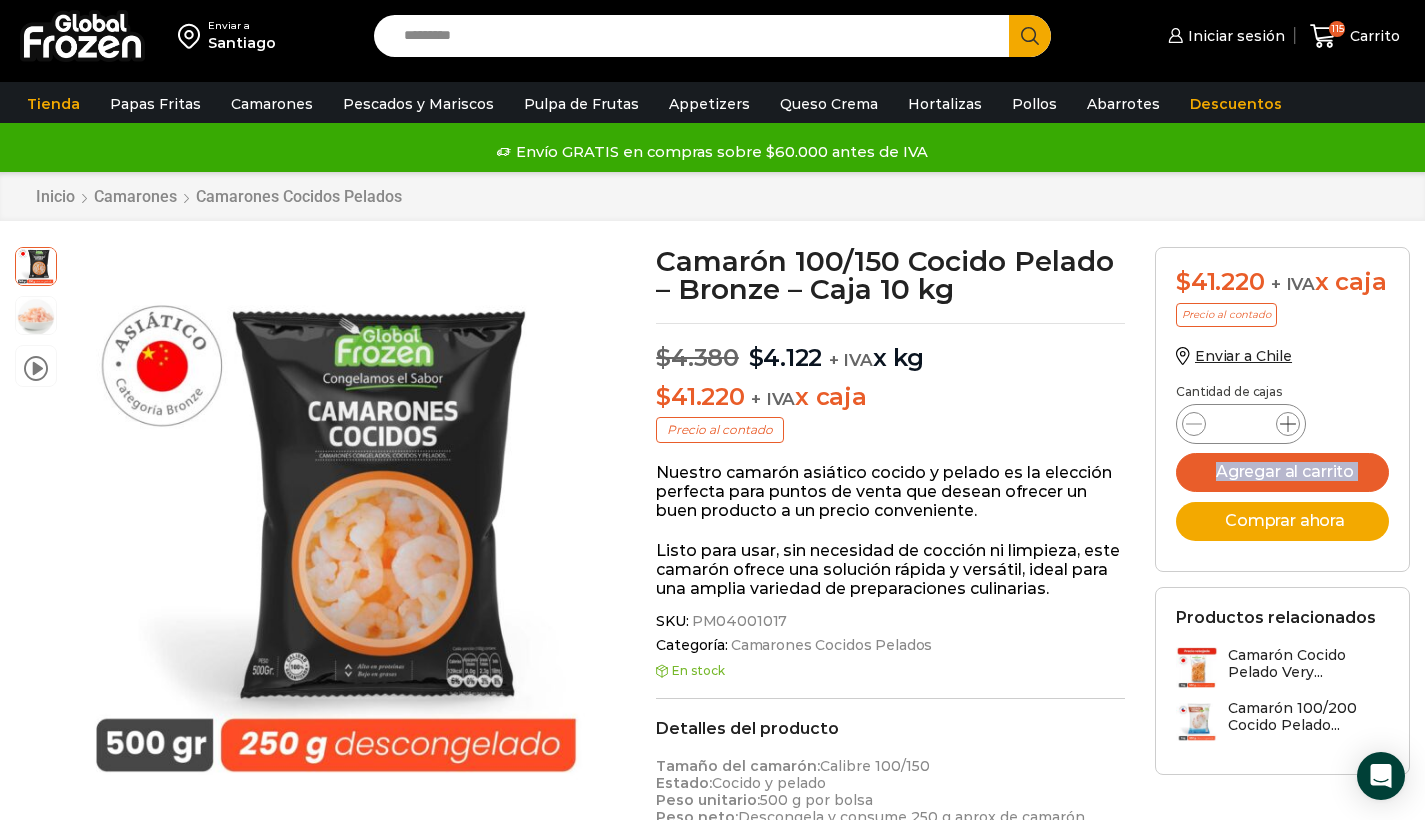 click 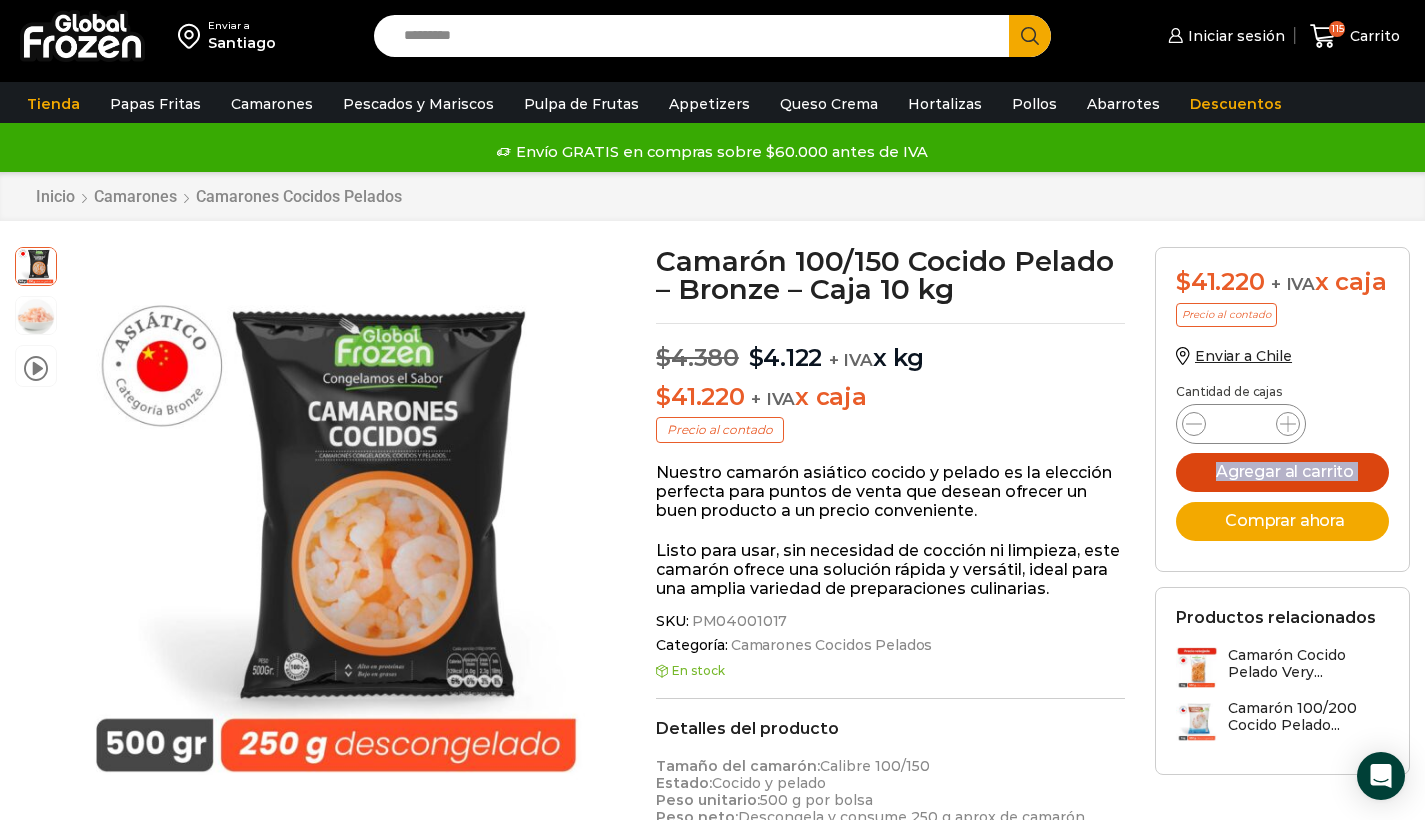 click on "Agregar al carrito" at bounding box center (1282, 472) 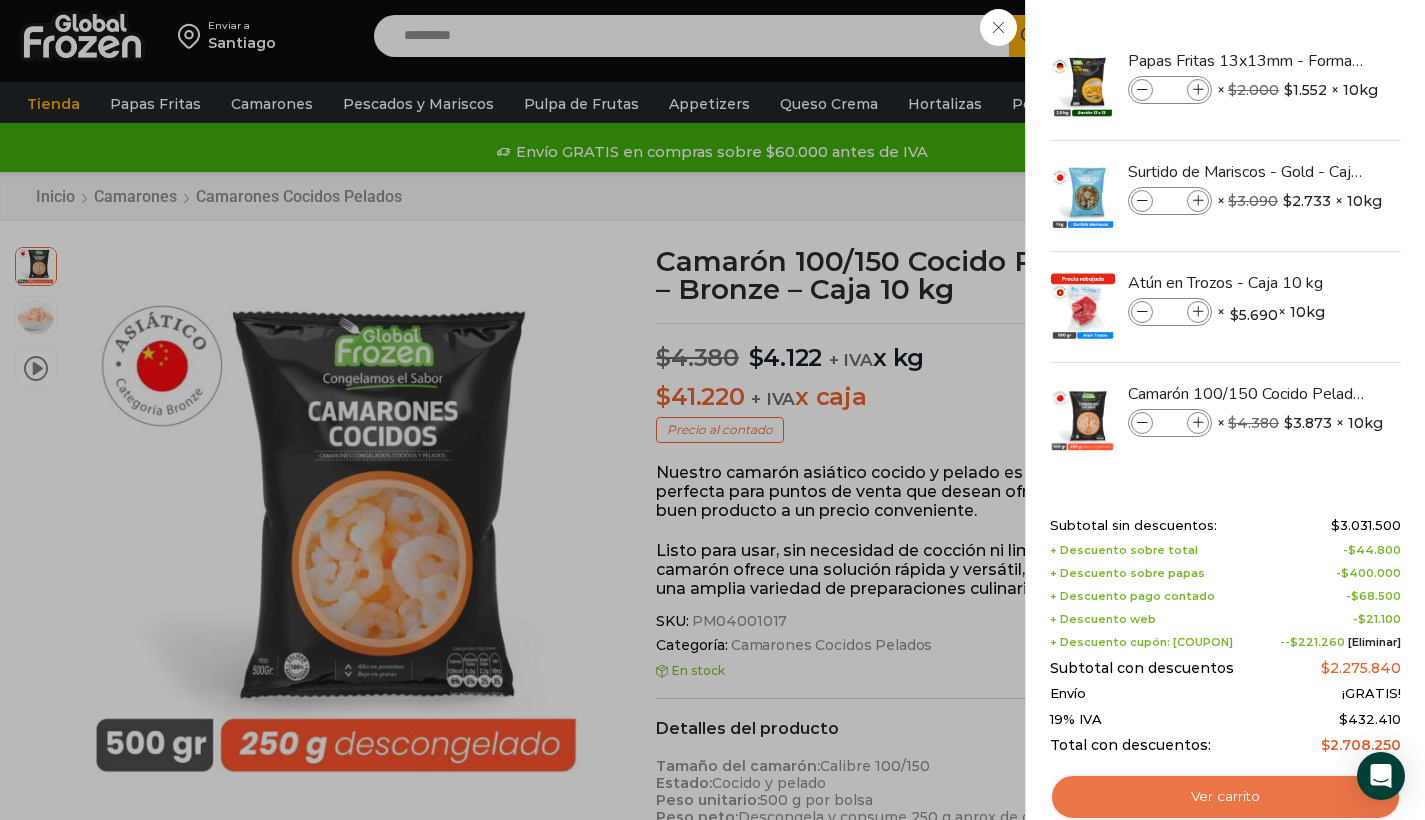 click on "Ver carrito" at bounding box center [1225, 797] 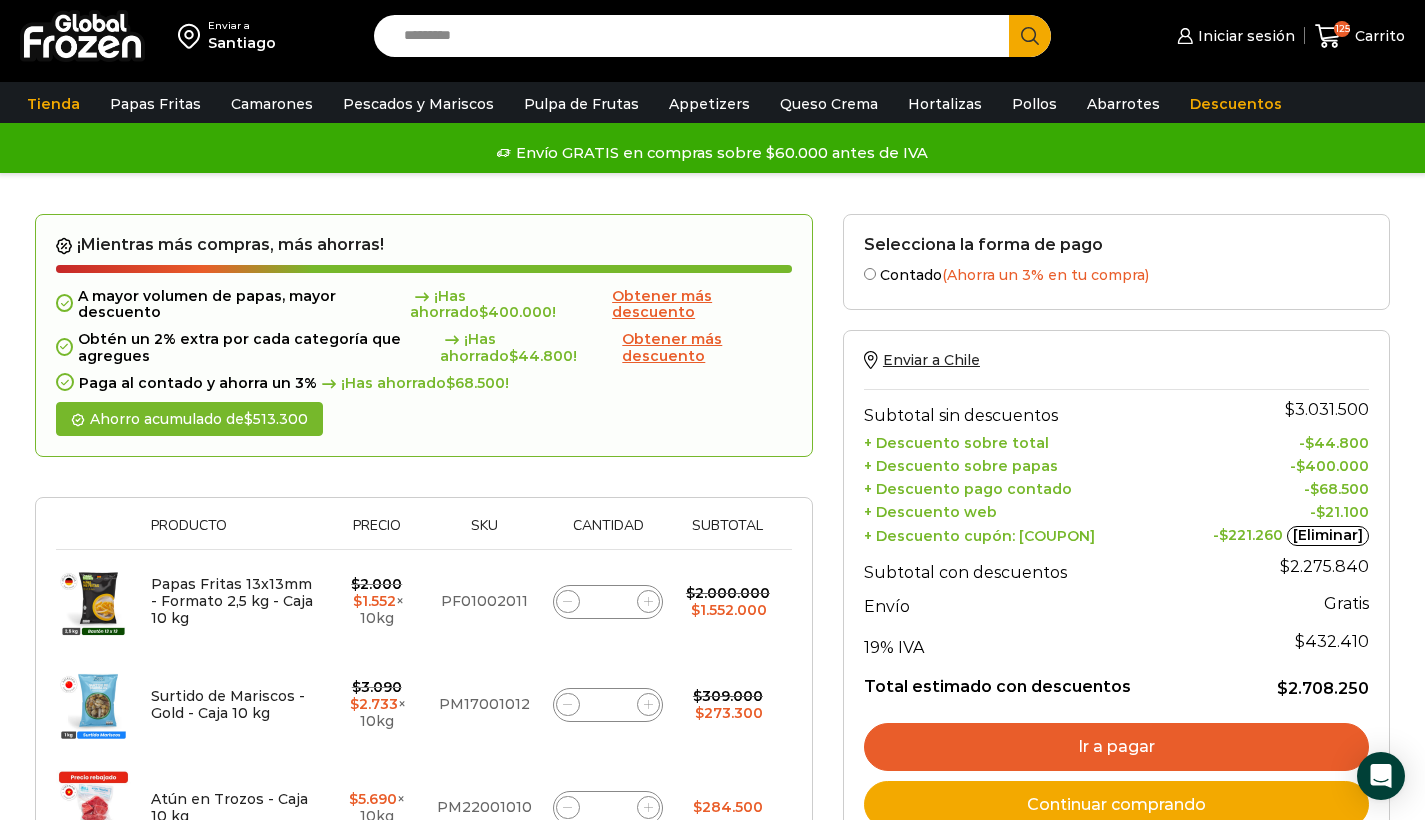 scroll, scrollTop: 85, scrollLeft: 0, axis: vertical 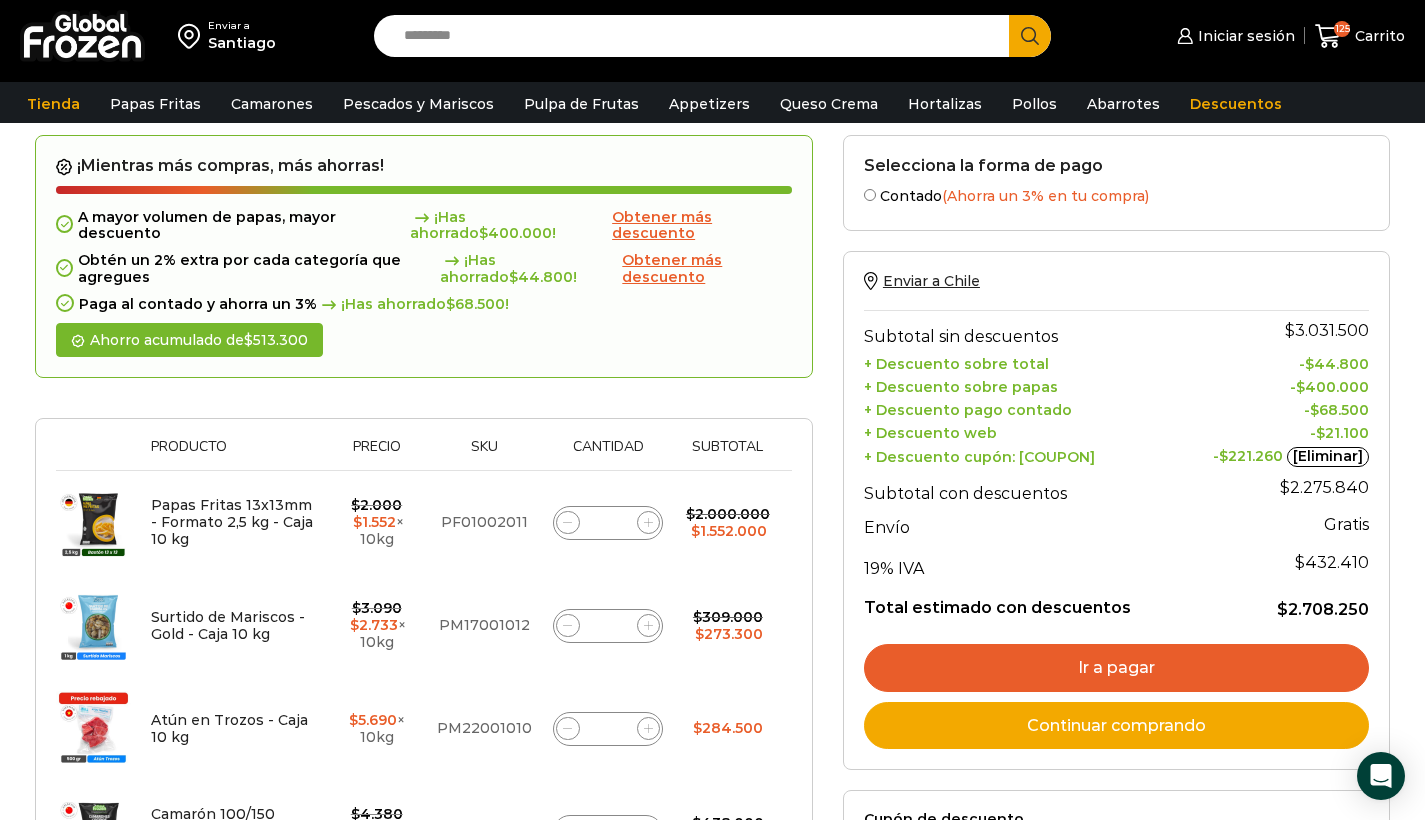 click on "Search input" at bounding box center [697, 36] 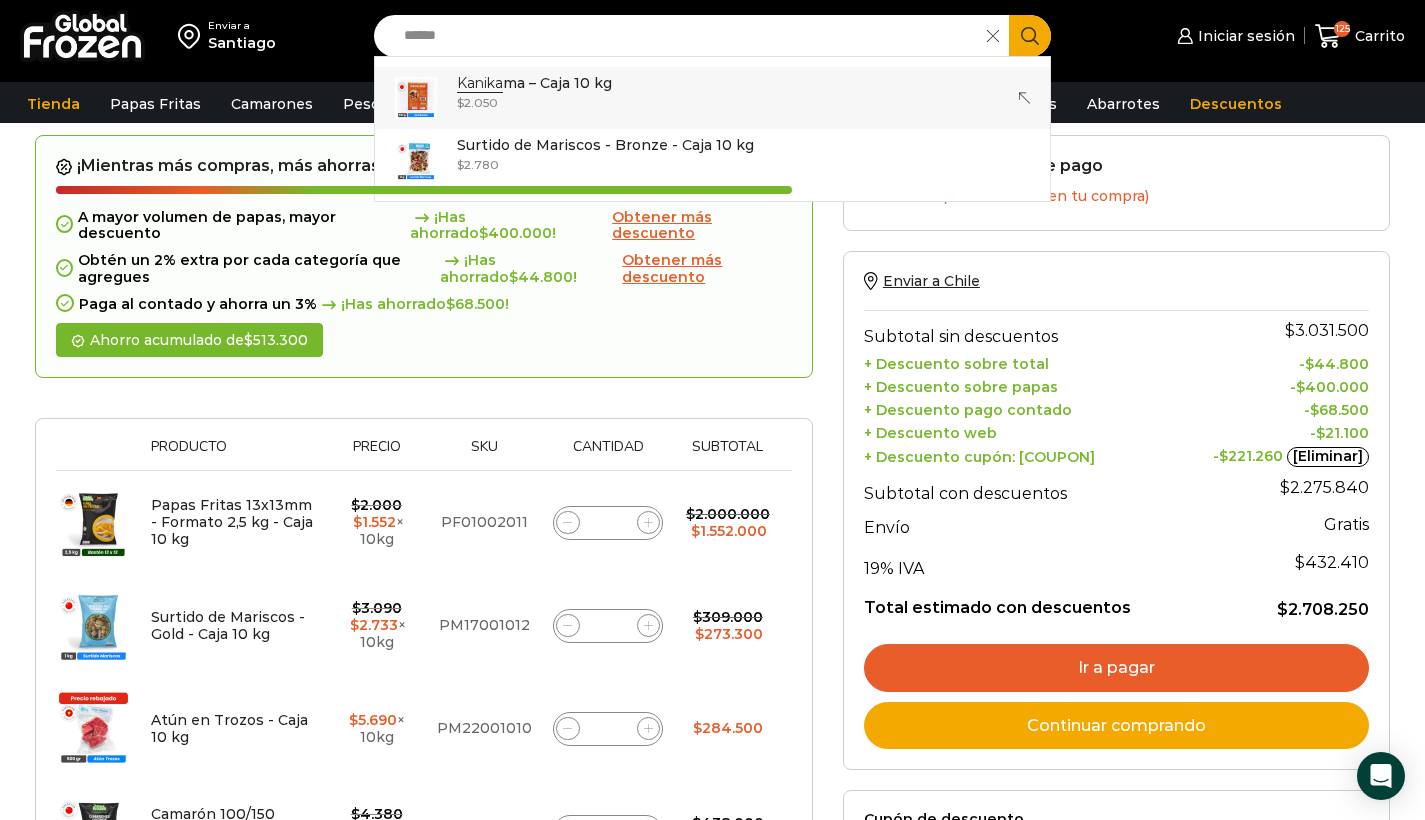 click on "Kanika" at bounding box center [480, 83] 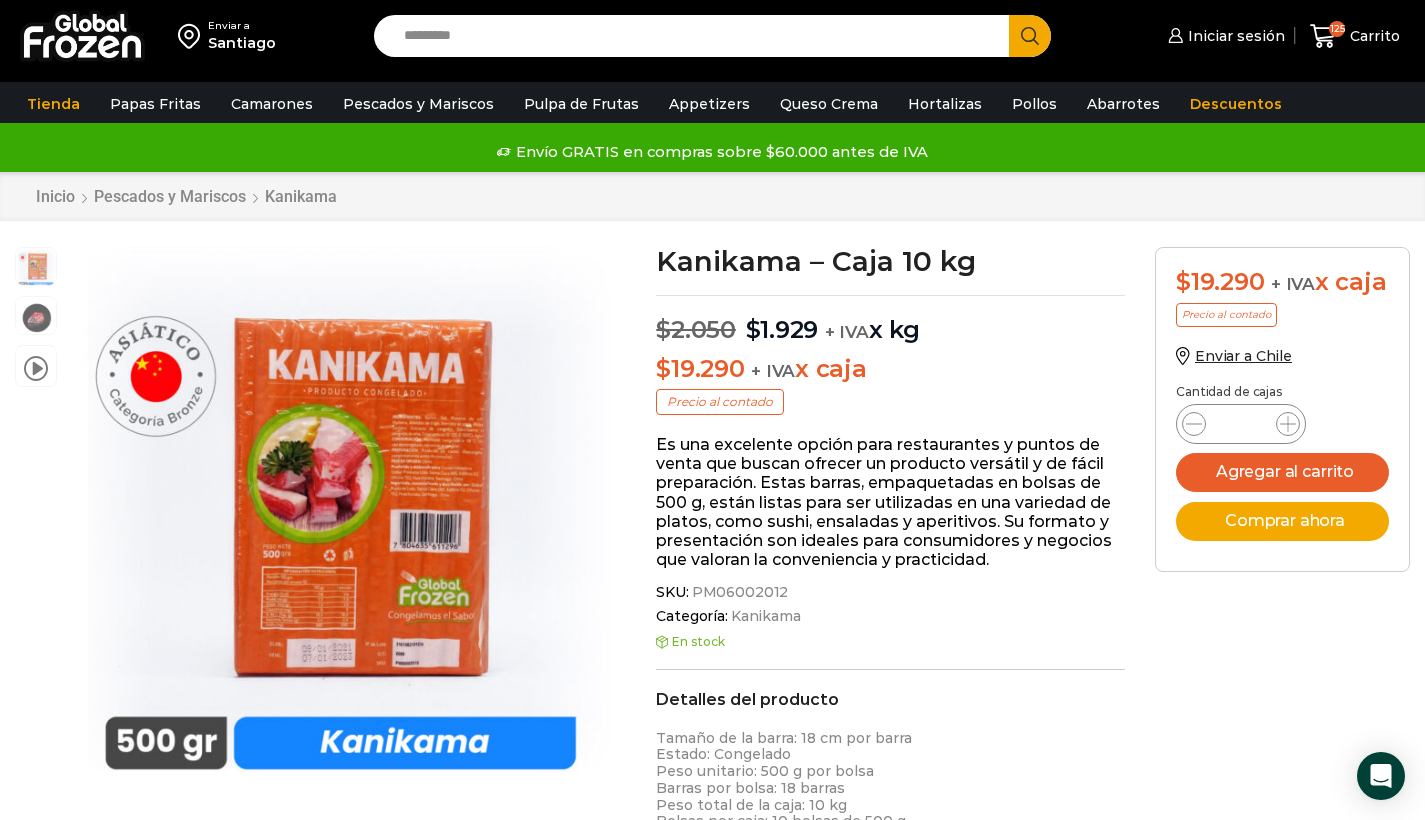 scroll, scrollTop: 1, scrollLeft: 0, axis: vertical 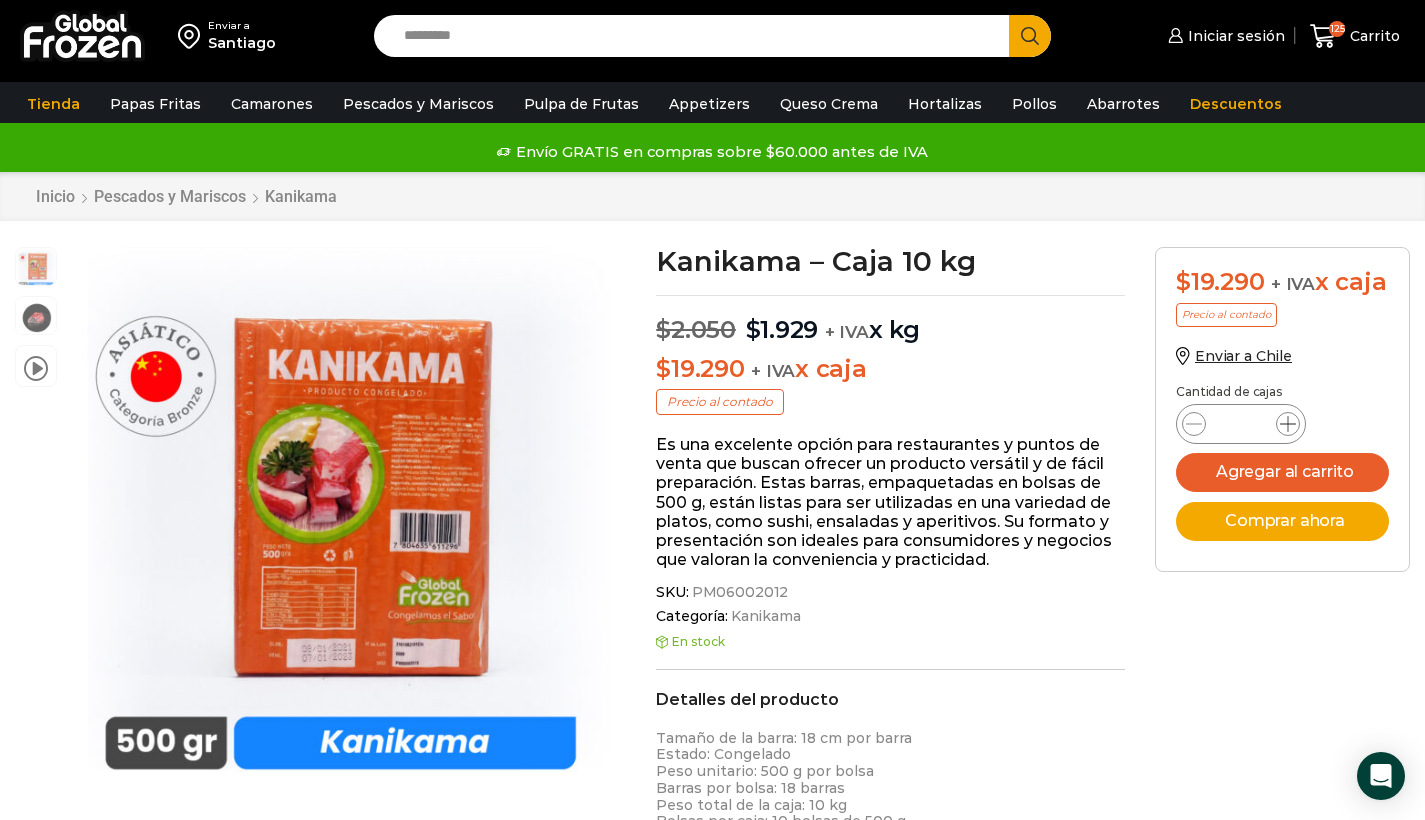 click 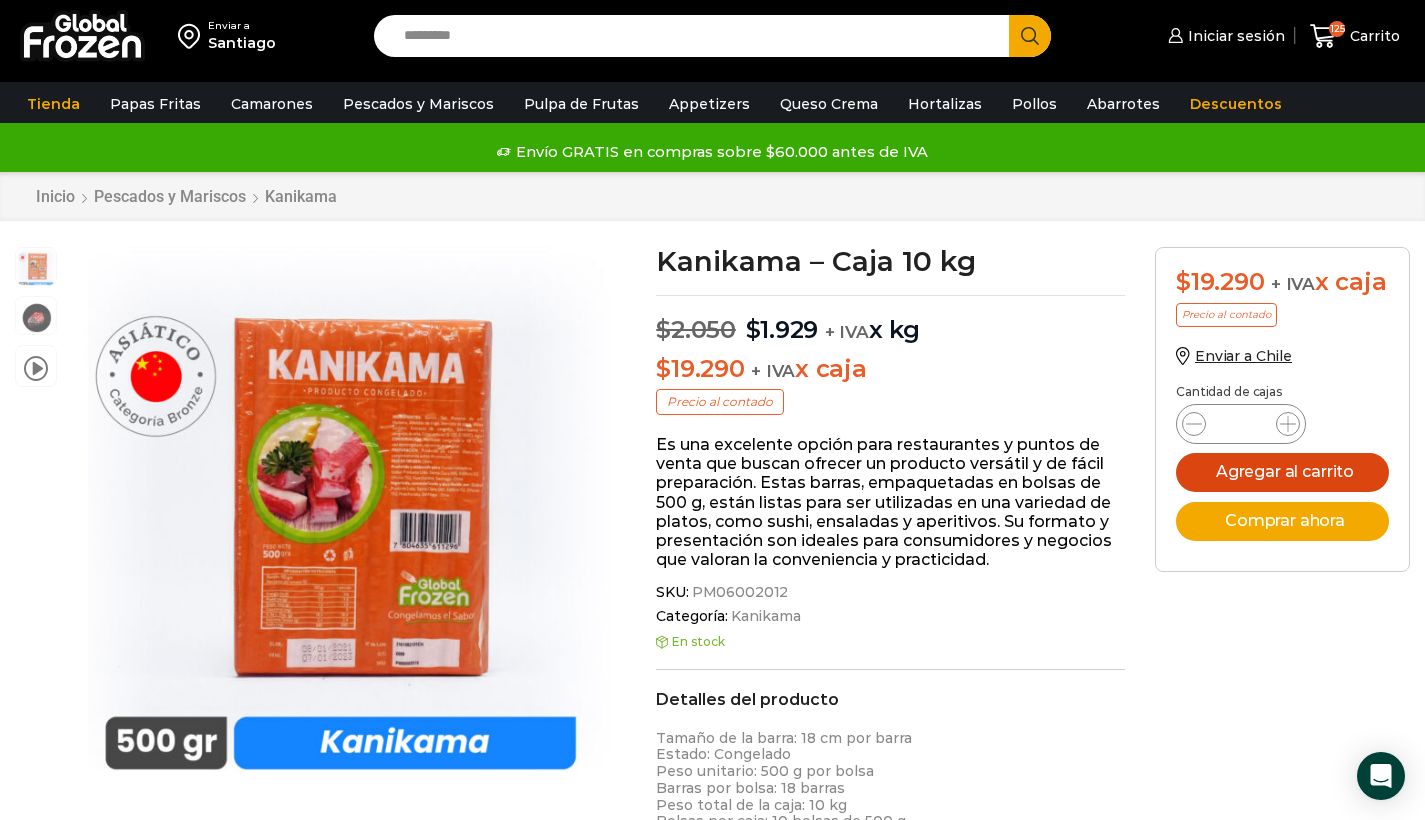 click on "Agregar al carrito" at bounding box center (1282, 472) 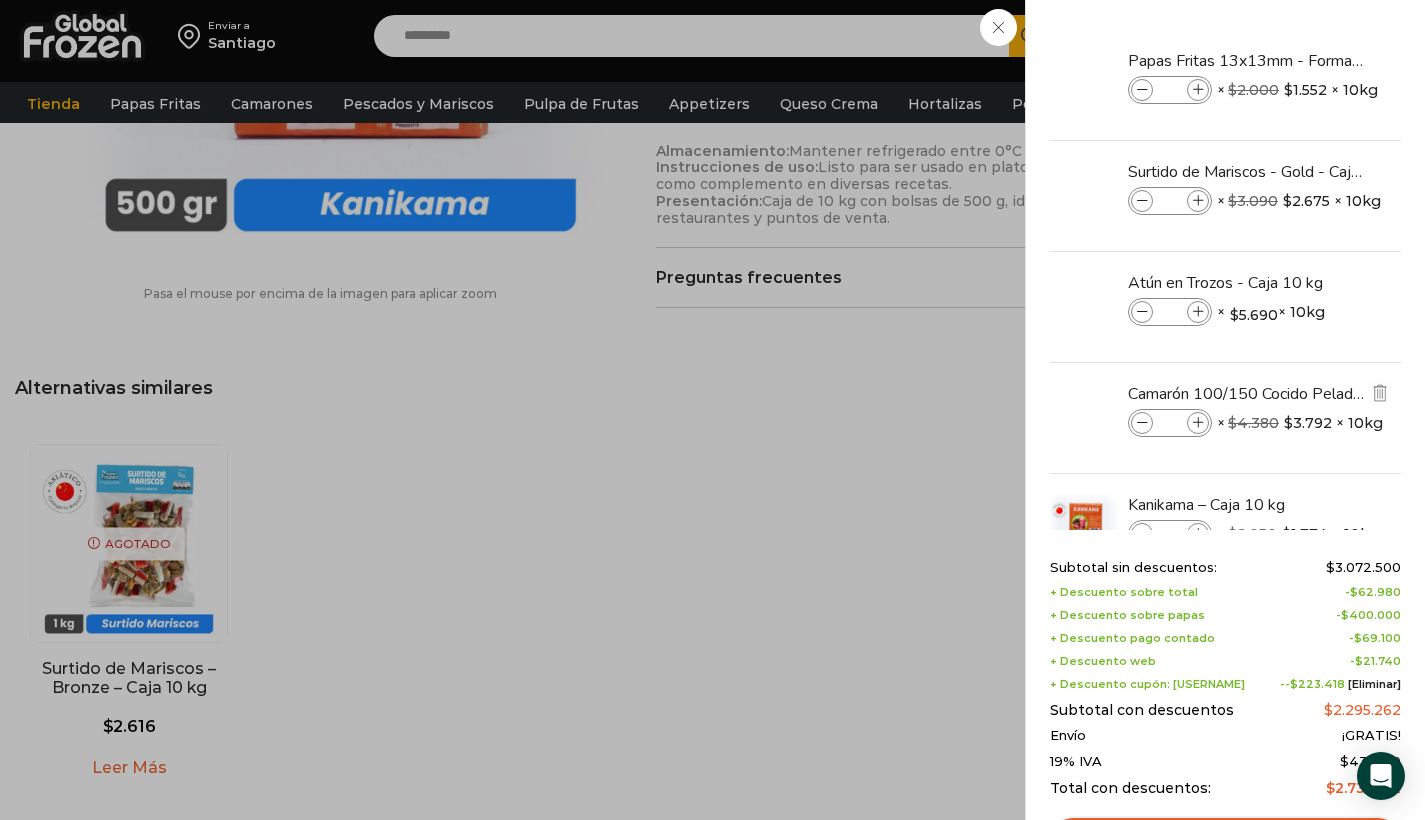scroll, scrollTop: 979, scrollLeft: 0, axis: vertical 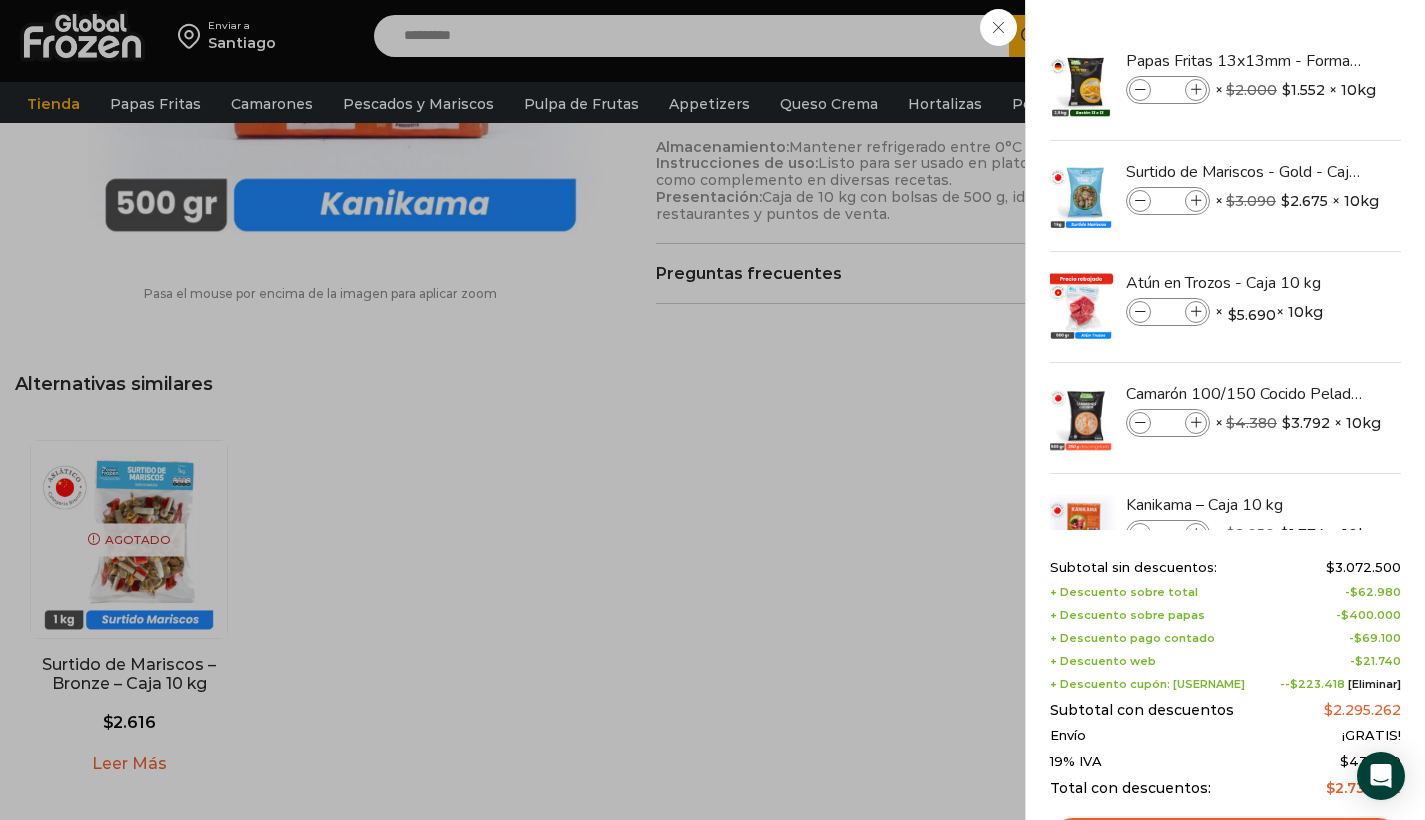 drag, startPoint x: 1396, startPoint y: 439, endPoint x: 1398, endPoint y: 506, distance: 67.02985 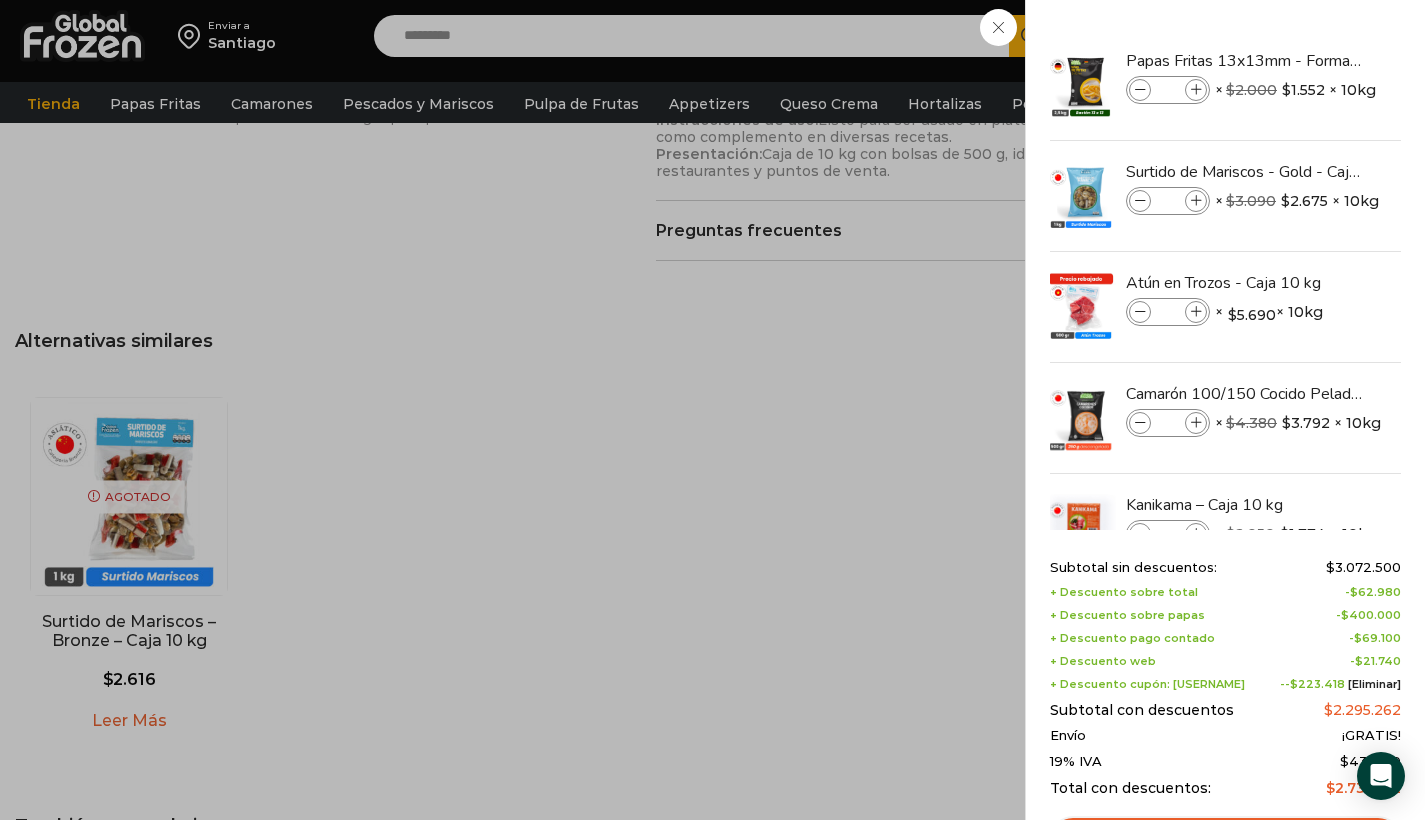 scroll, scrollTop: 1155, scrollLeft: 0, axis: vertical 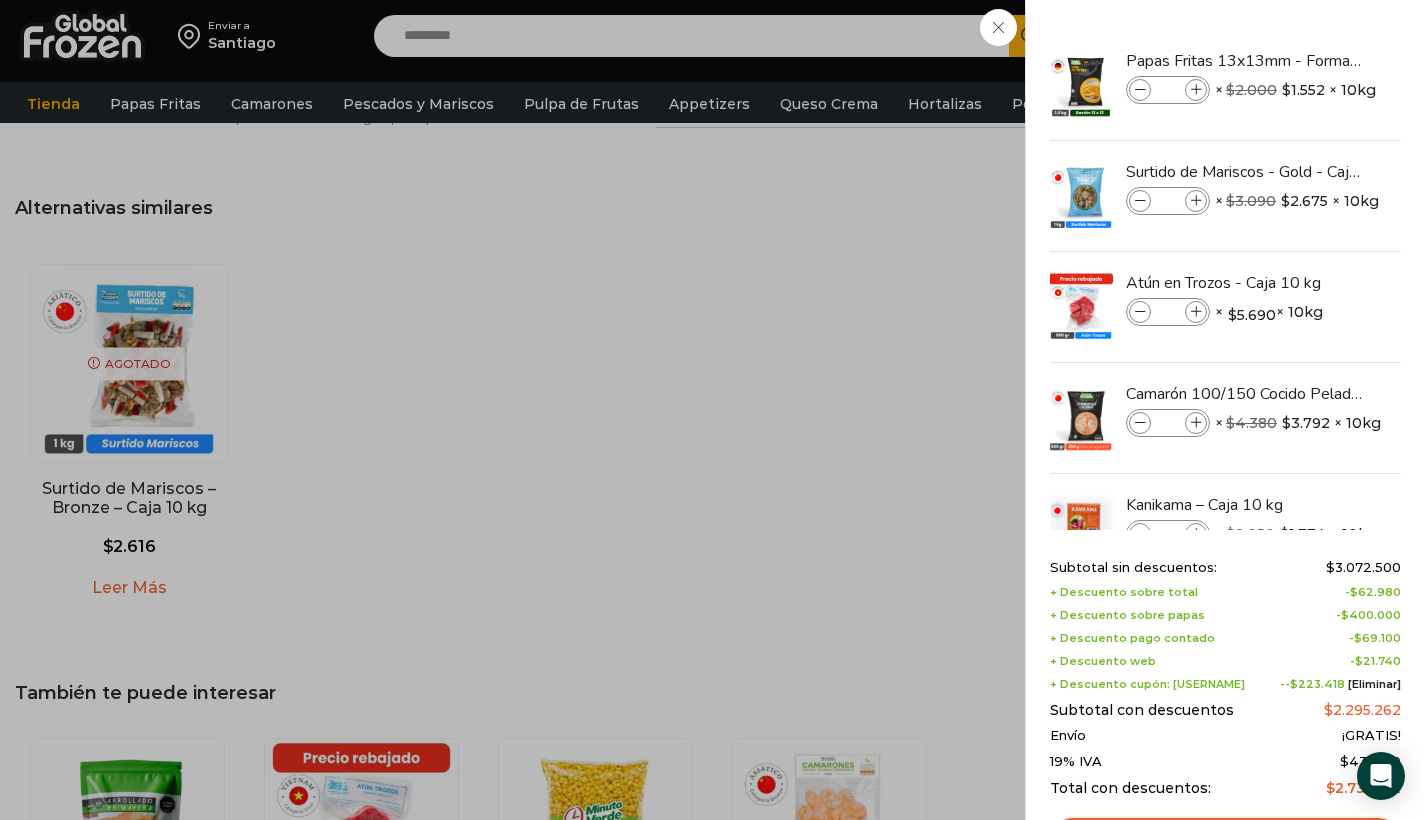 click on "127
Carrito
127
127
Shopping Cart" at bounding box center (1355, 36) 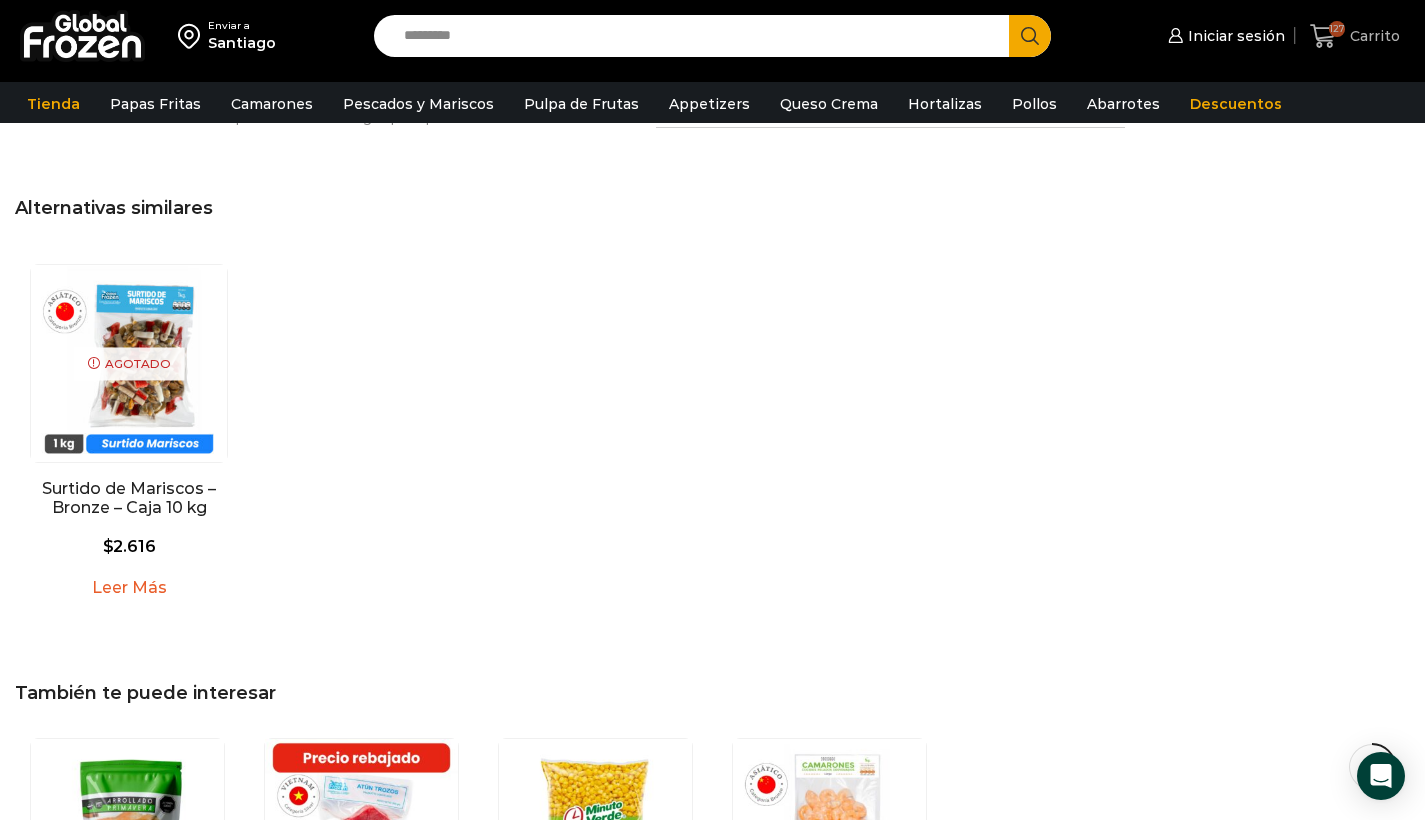 click on "Carrito" at bounding box center [1372, 36] 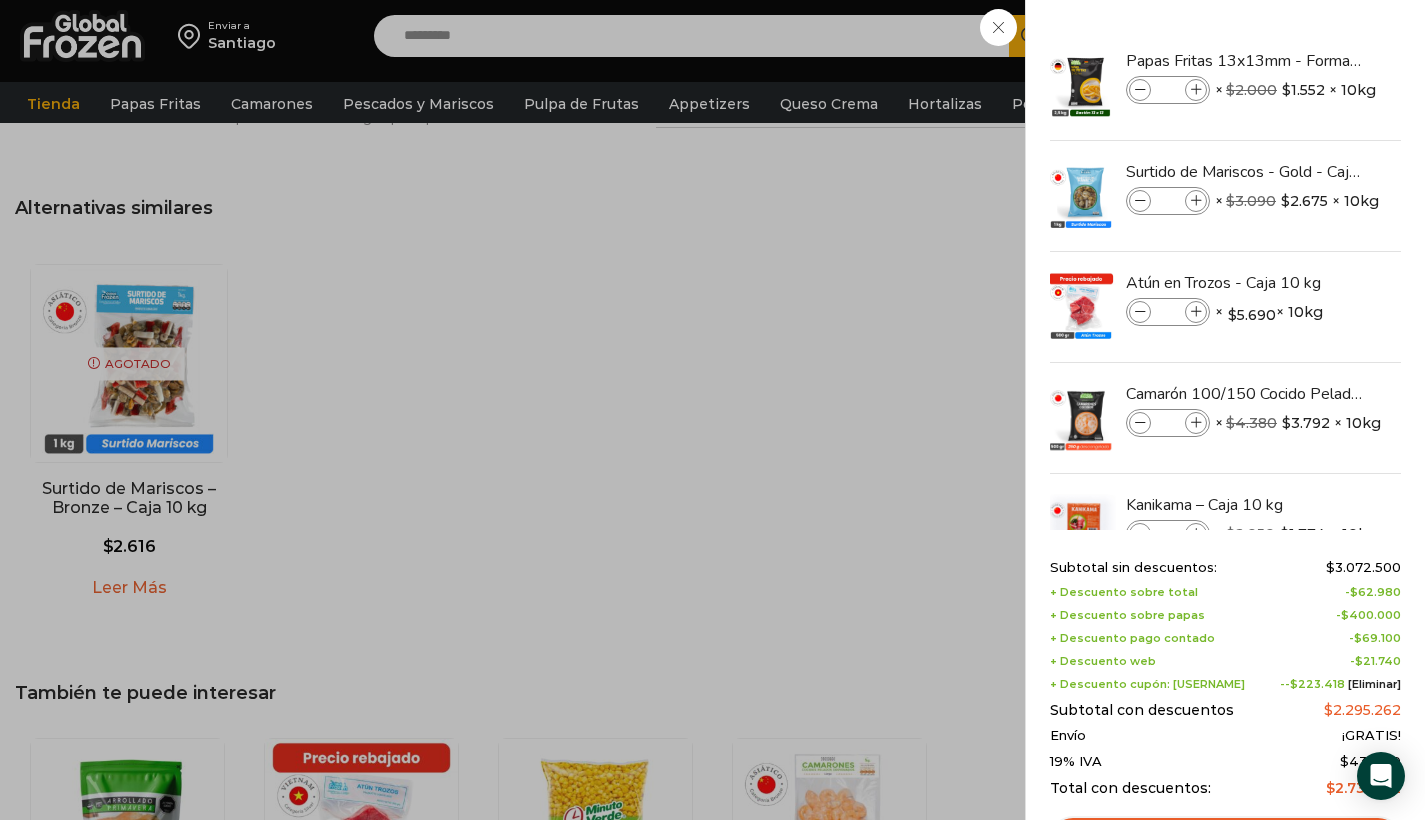 scroll, scrollTop: 1342, scrollLeft: 0, axis: vertical 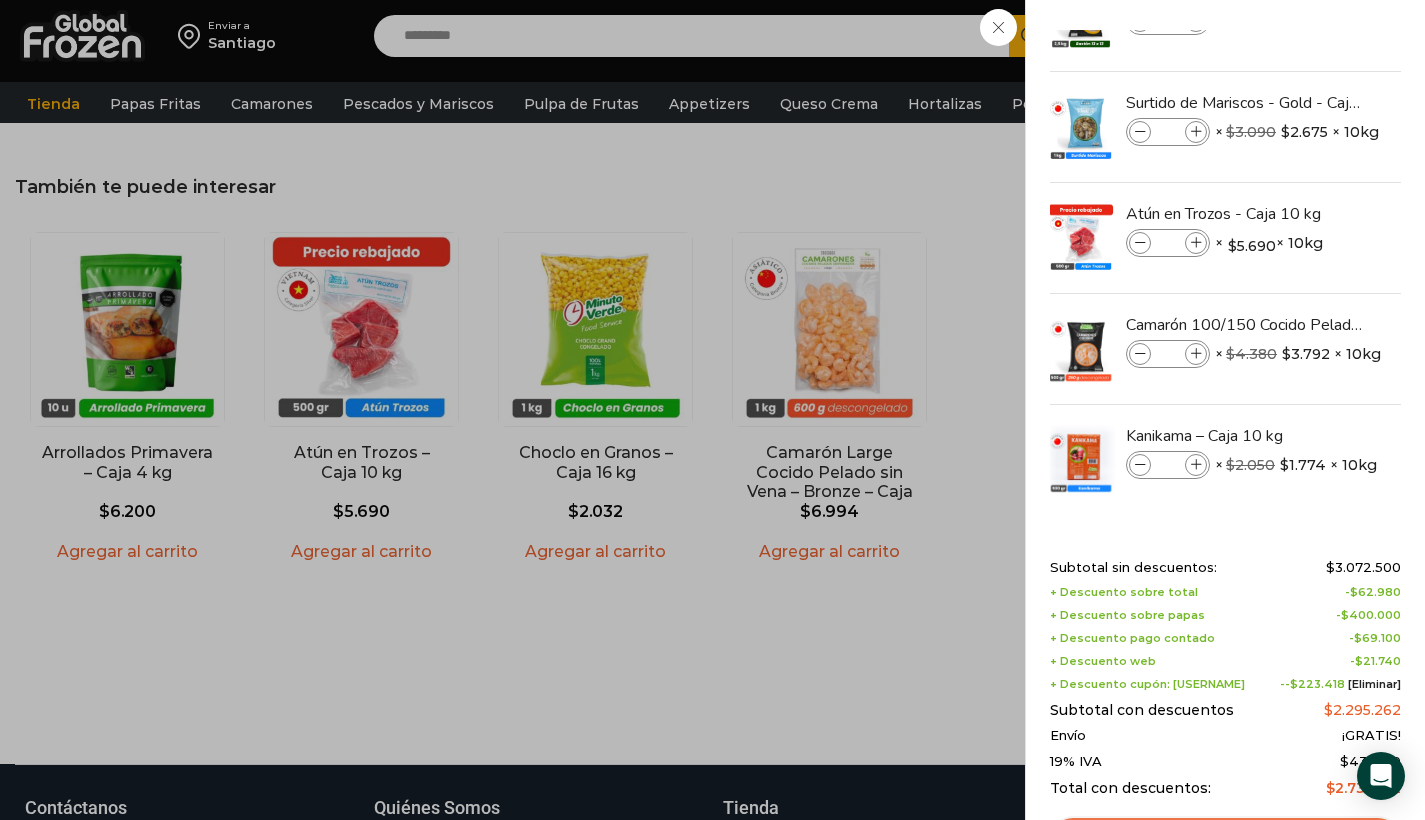 click on "Ver carrito" at bounding box center (1225, 839) 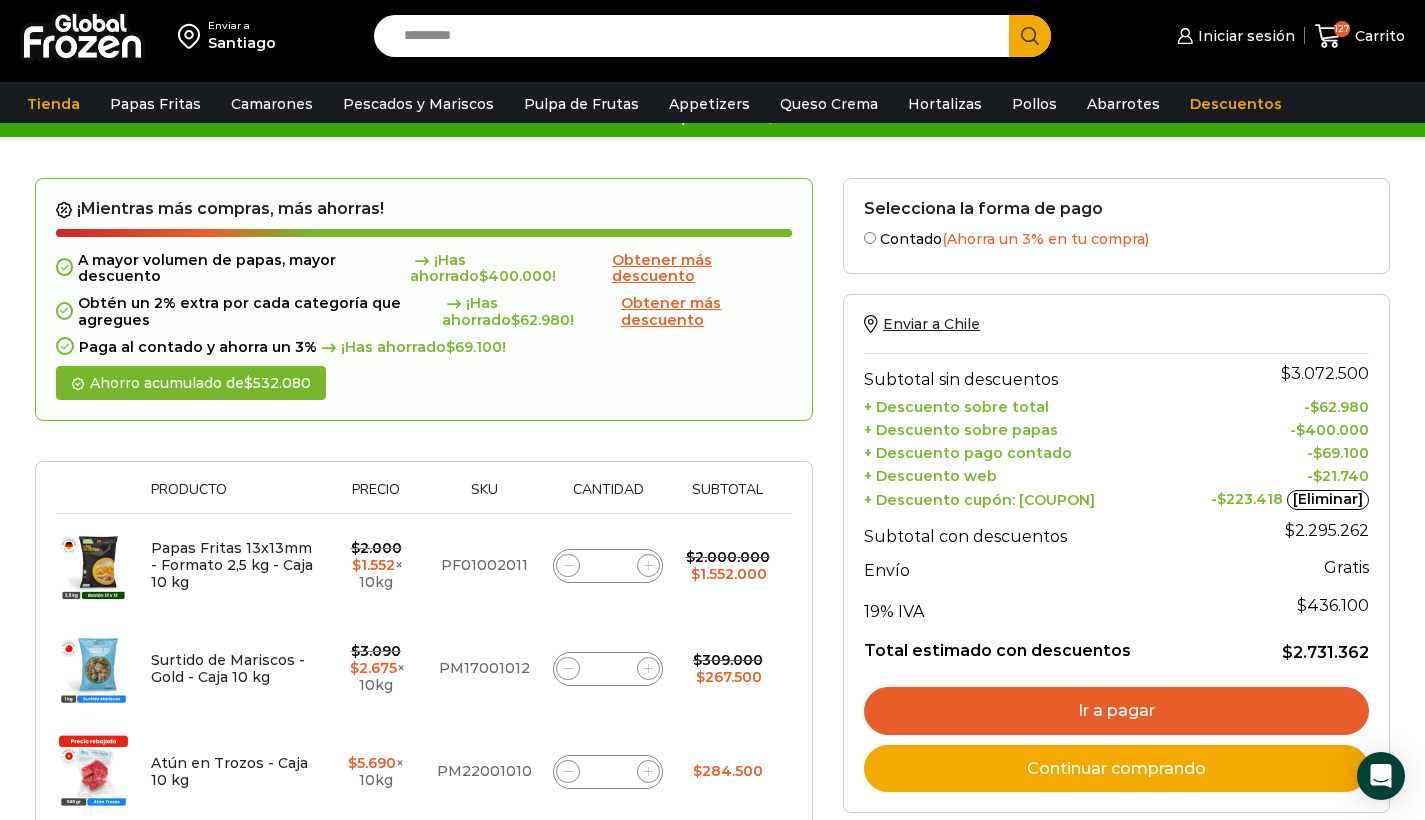 scroll, scrollTop: 148, scrollLeft: 0, axis: vertical 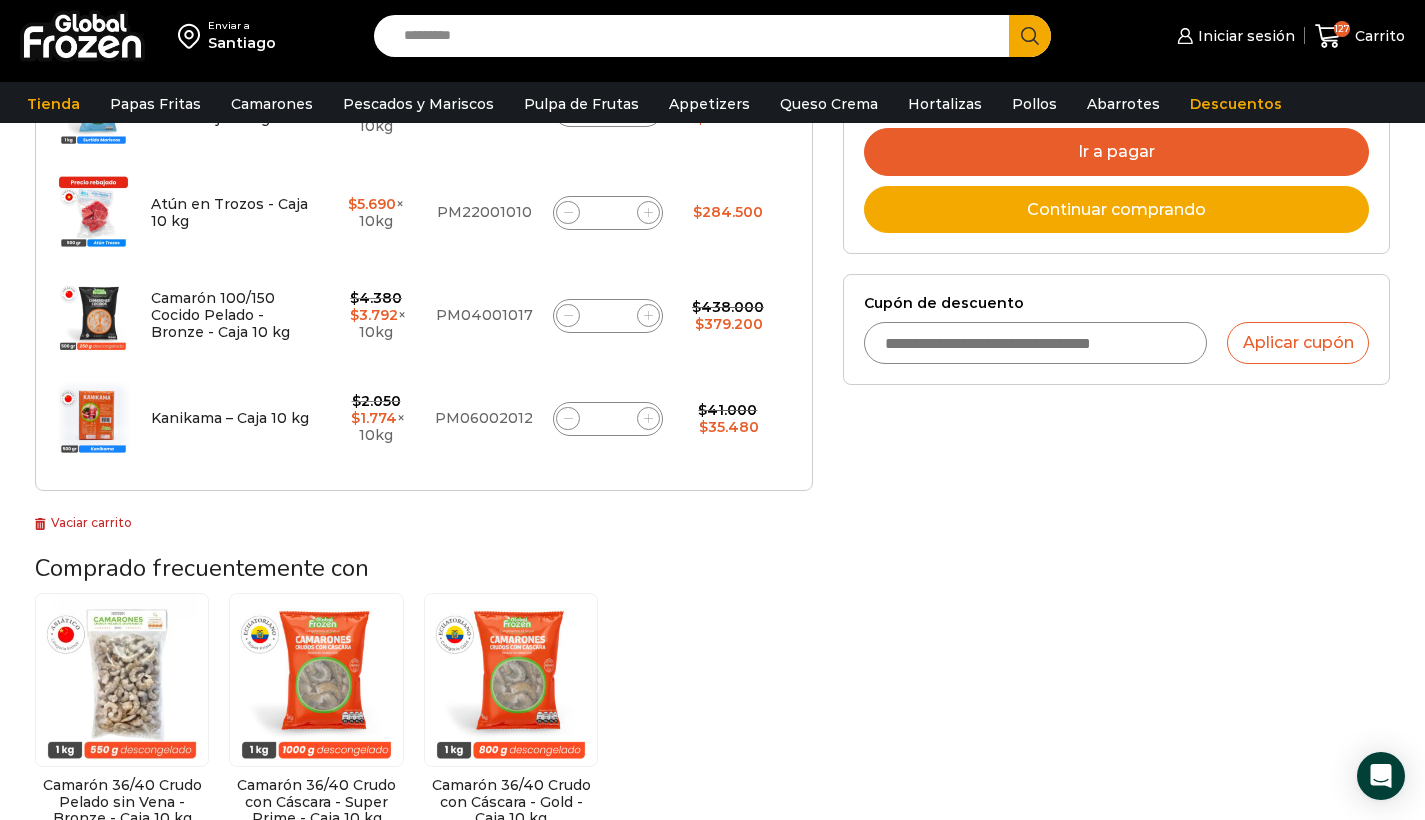click at bounding box center [122, 680] 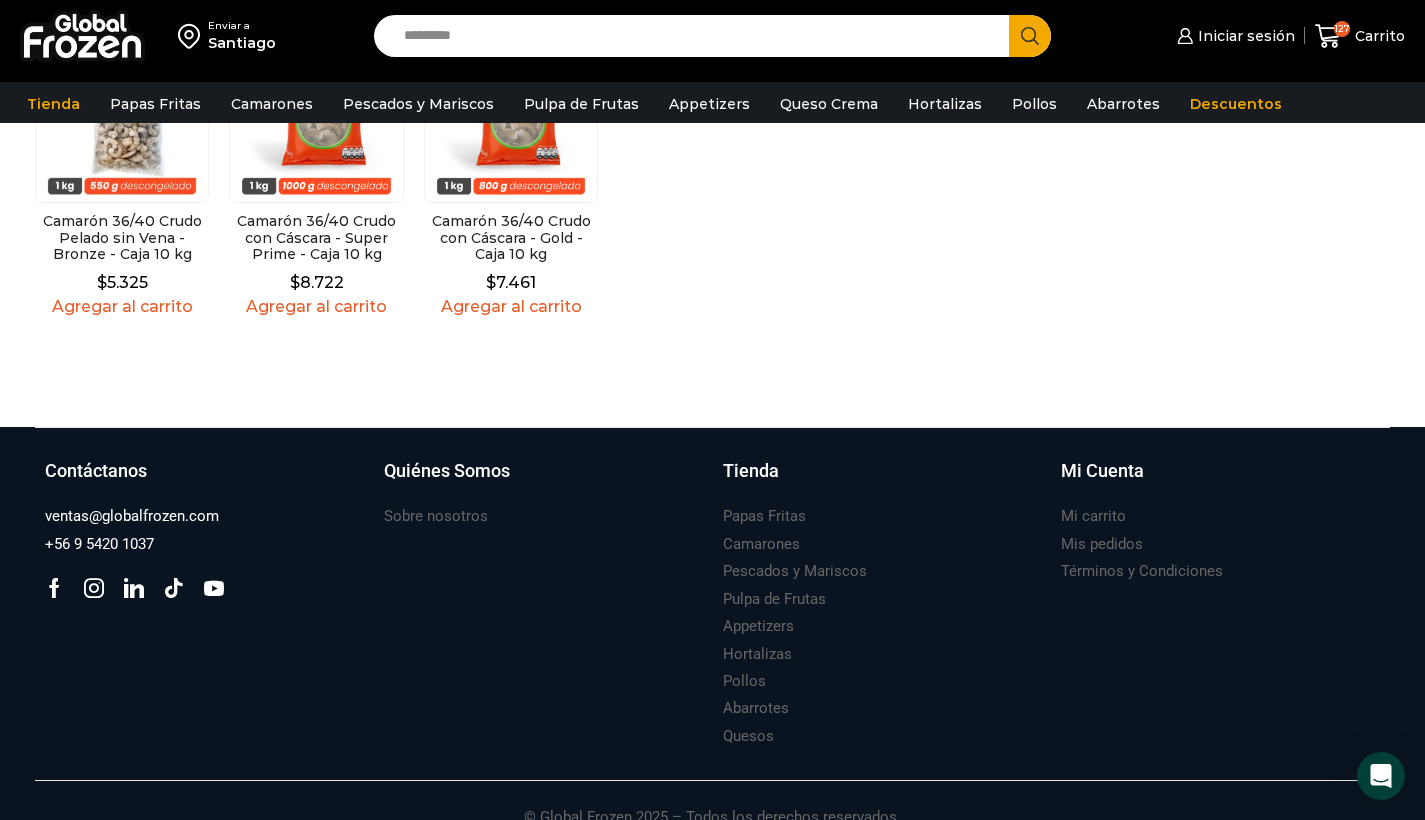 scroll, scrollTop: 964, scrollLeft: 0, axis: vertical 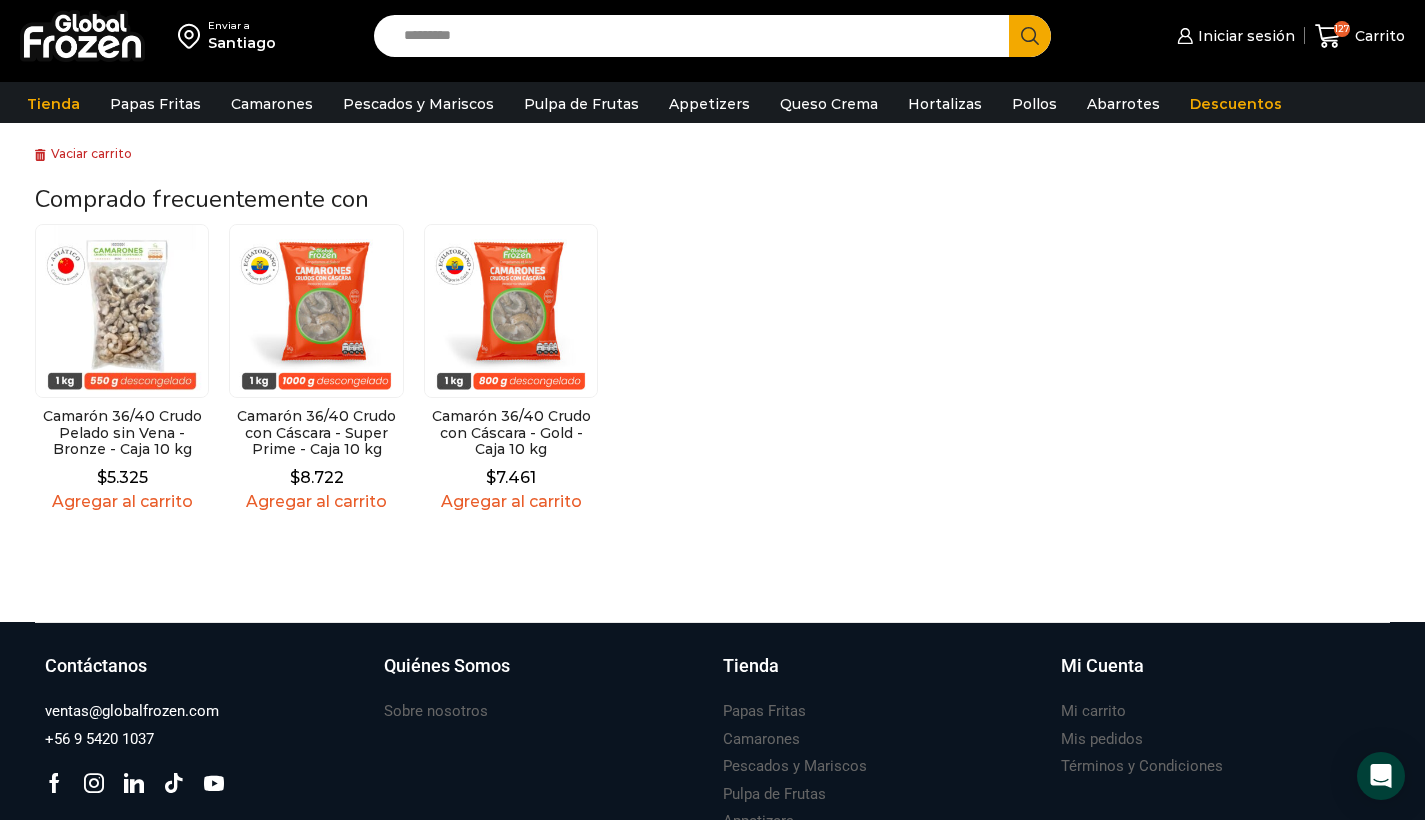 click at bounding box center (122, 311) 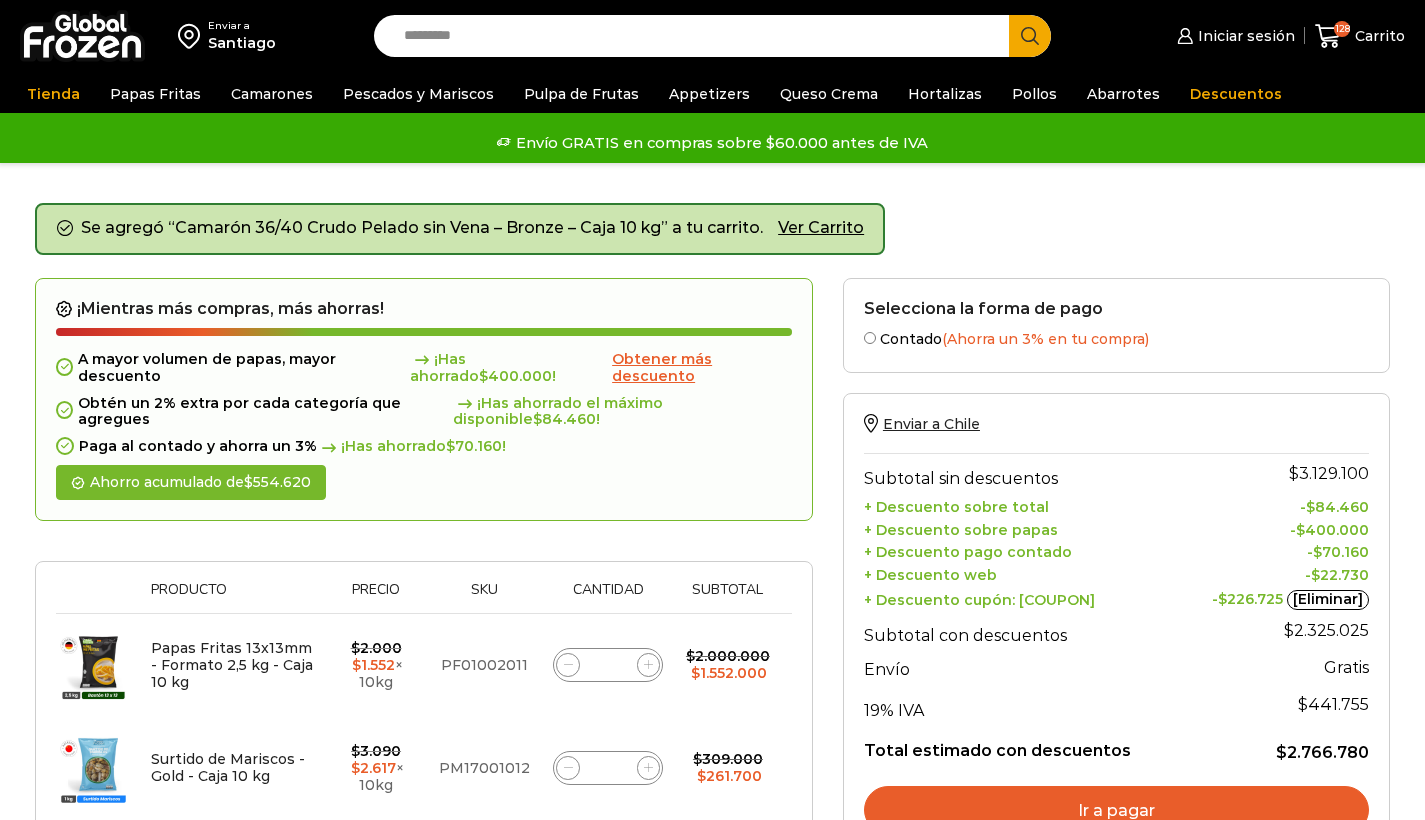 scroll, scrollTop: 0, scrollLeft: 0, axis: both 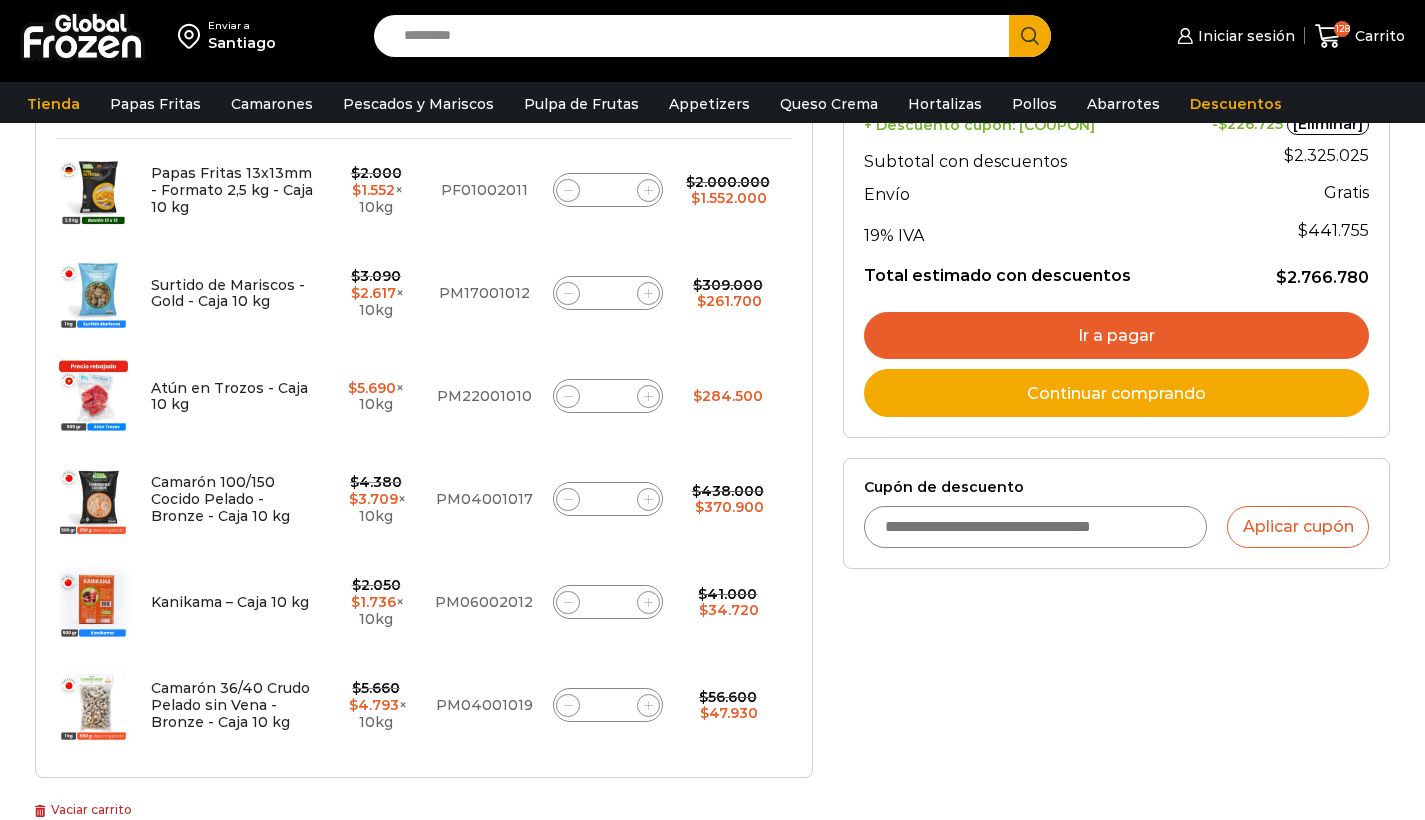 click 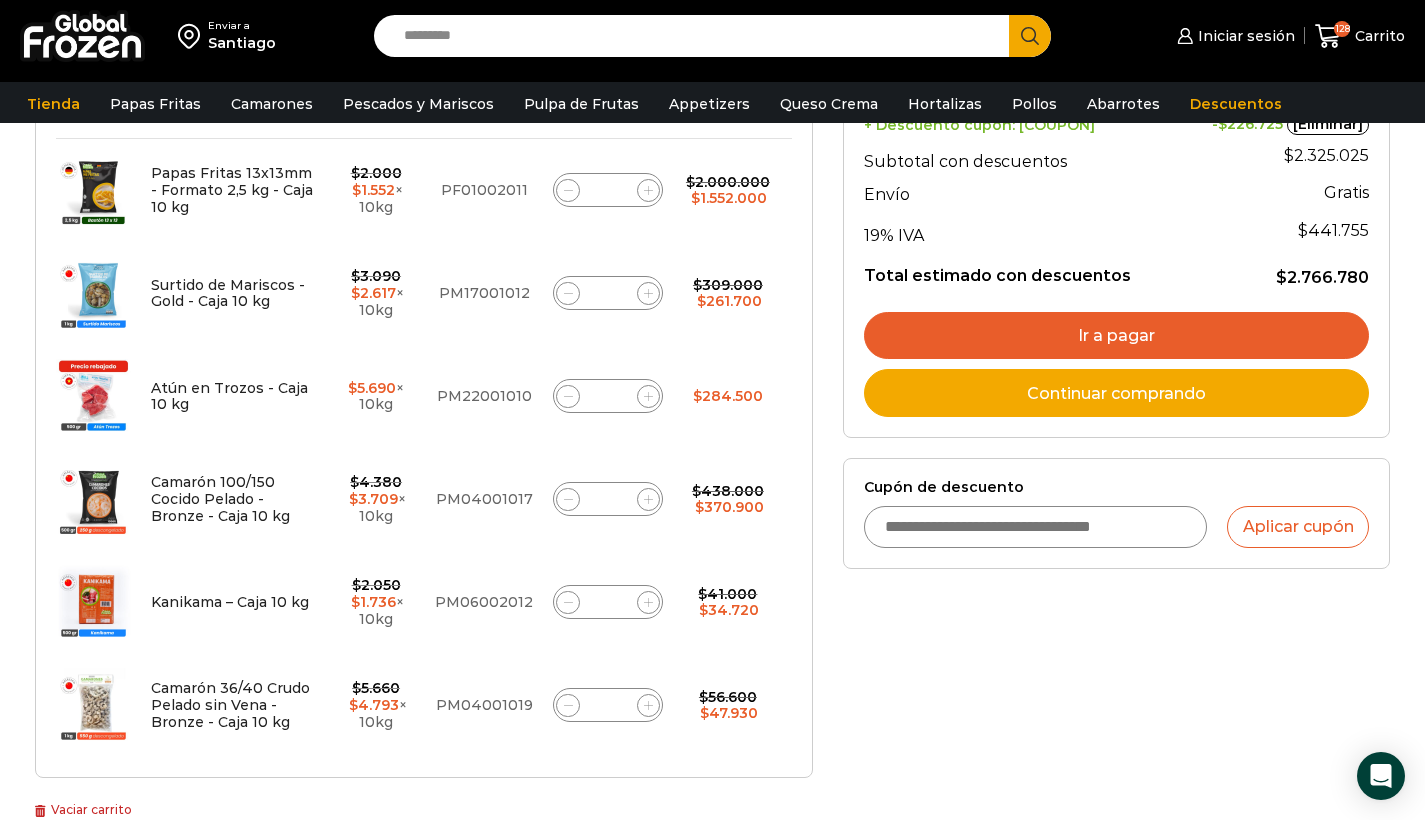 click 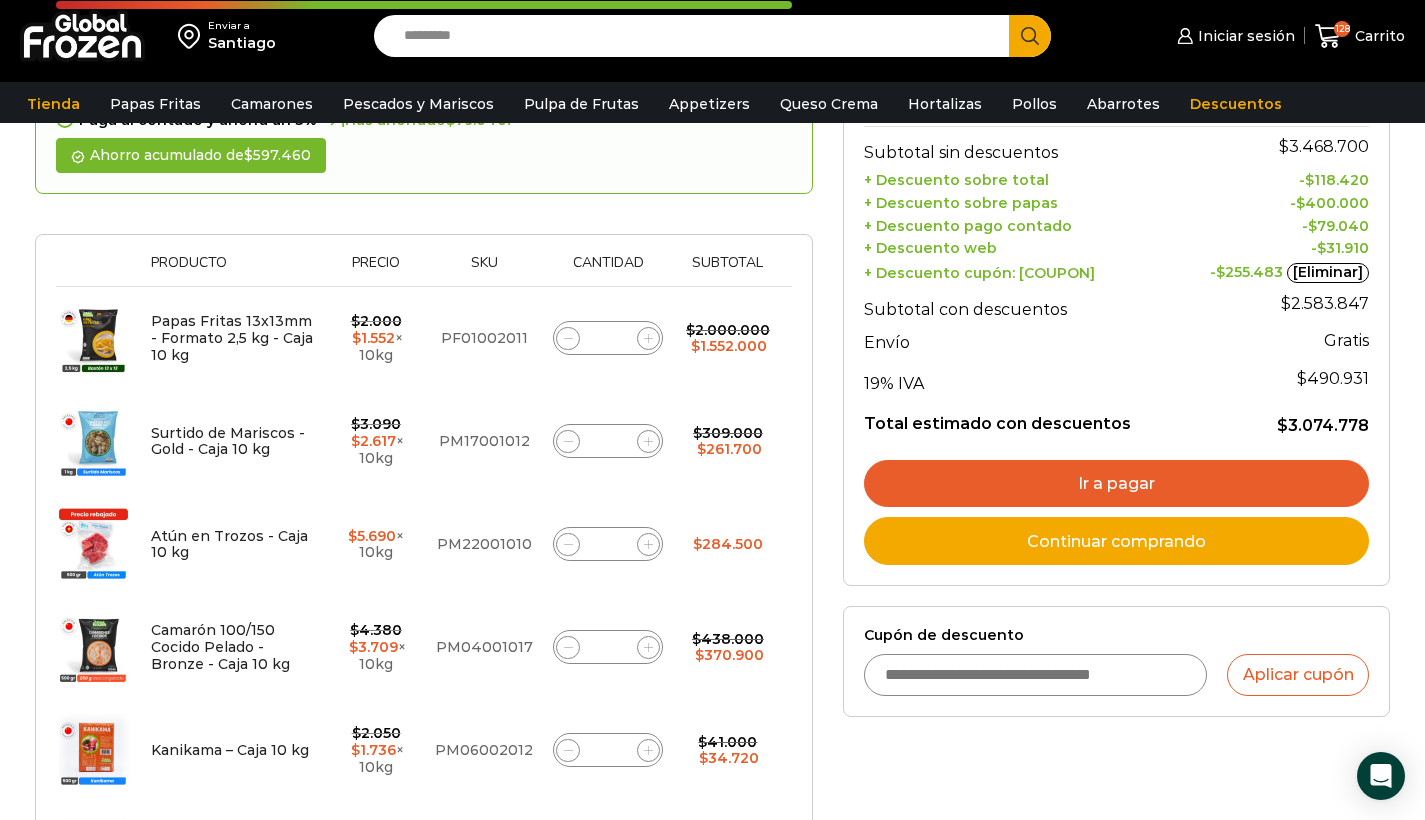 scroll, scrollTop: 831, scrollLeft: 0, axis: vertical 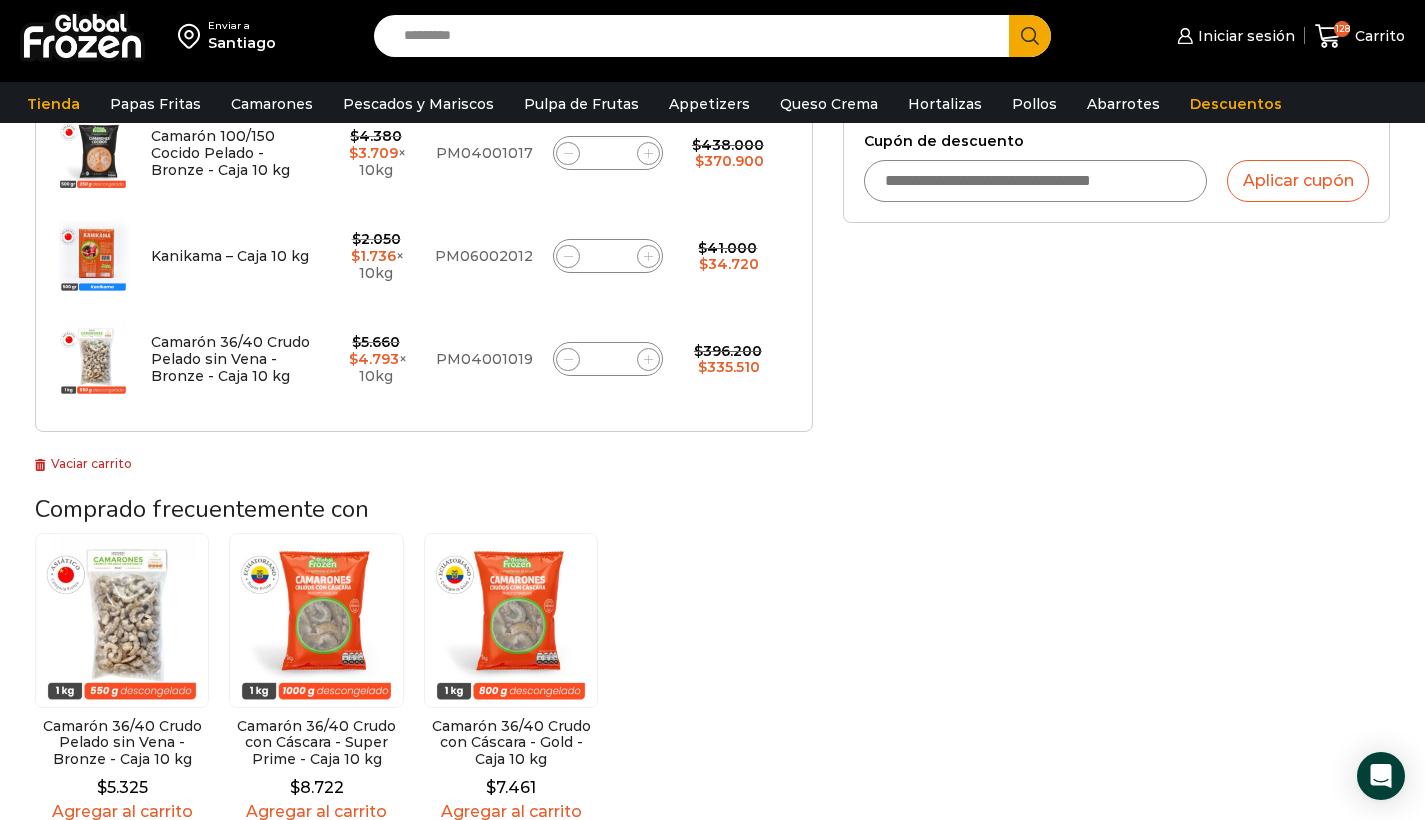click 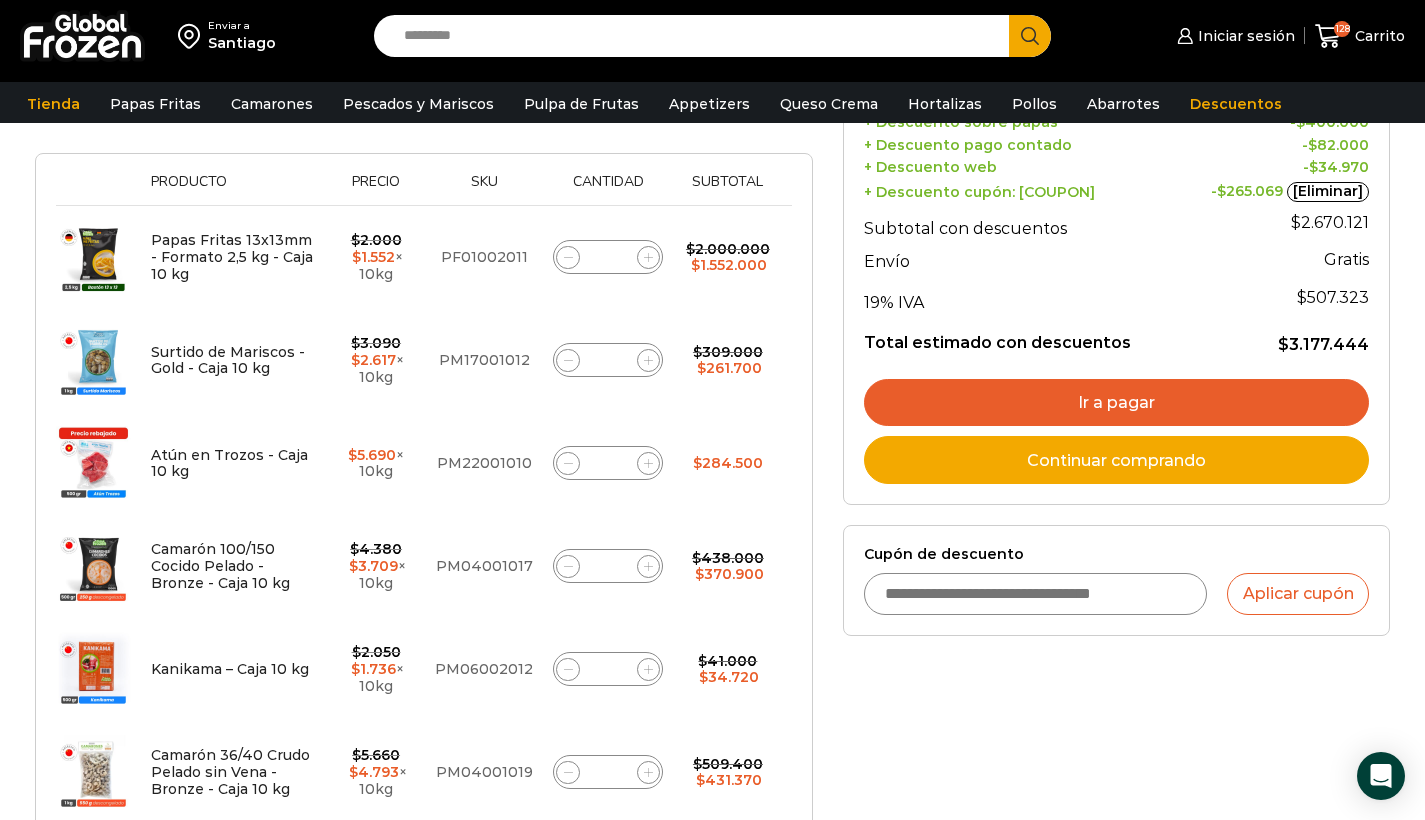 scroll, scrollTop: 609, scrollLeft: 0, axis: vertical 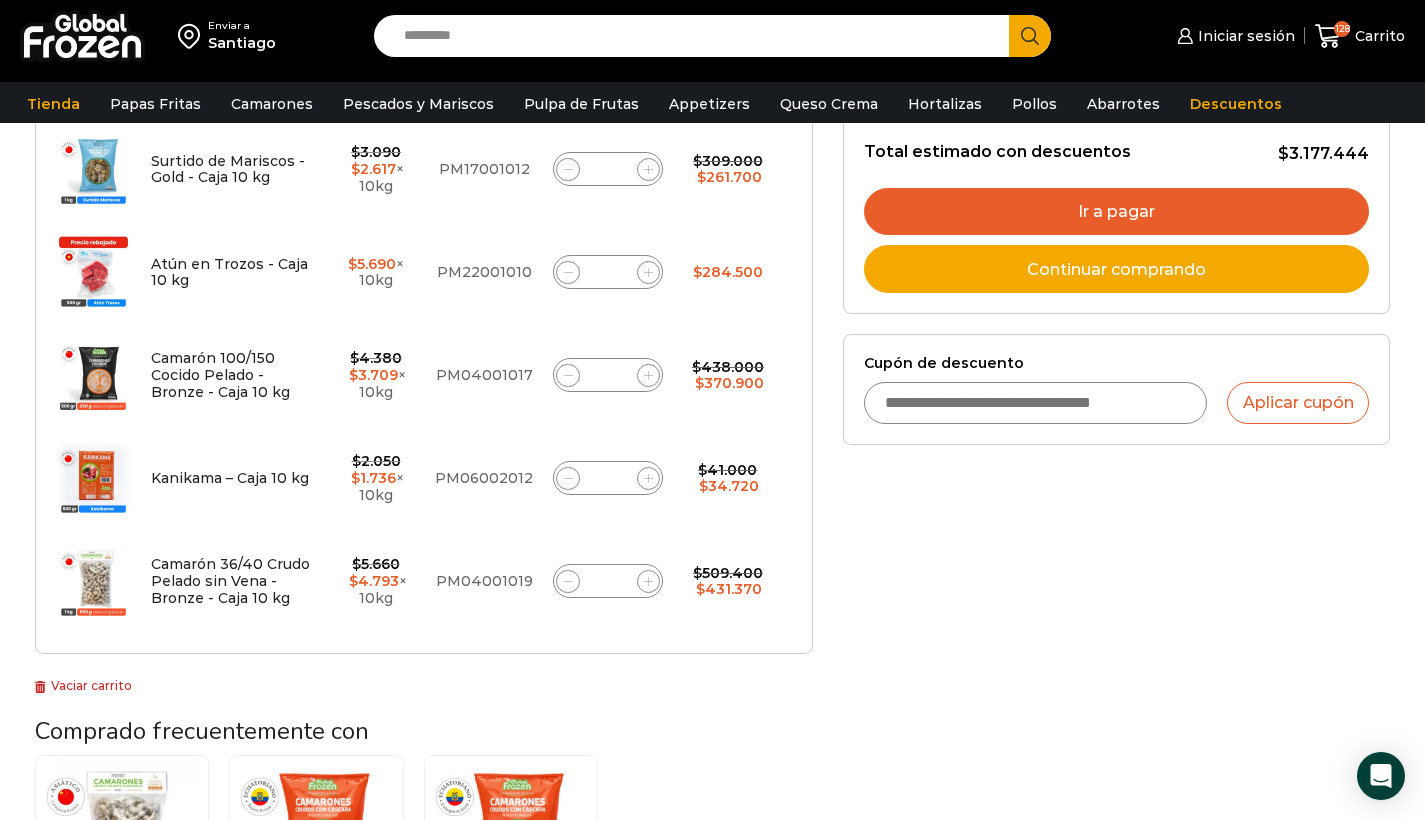 click 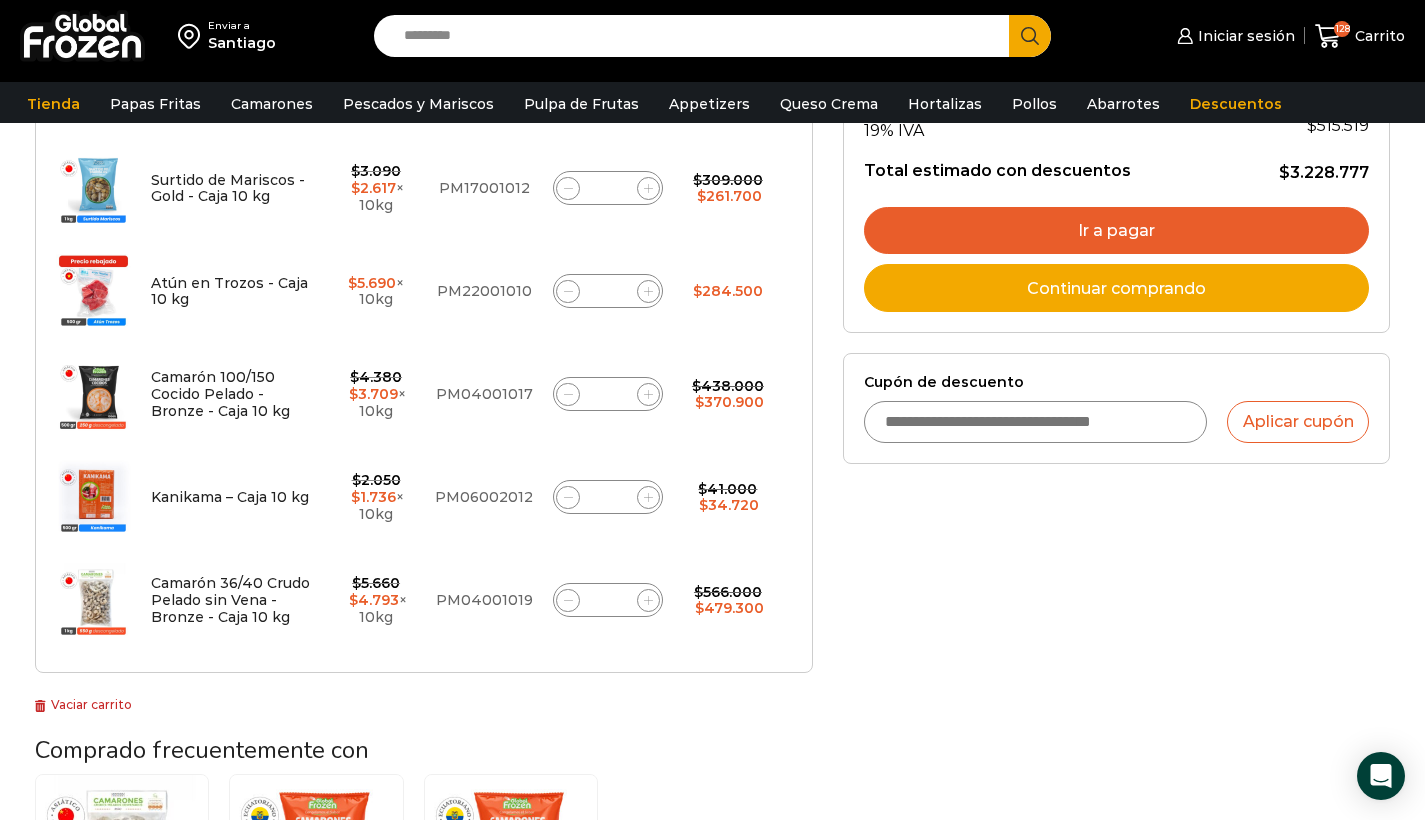 scroll, scrollTop: 649, scrollLeft: 0, axis: vertical 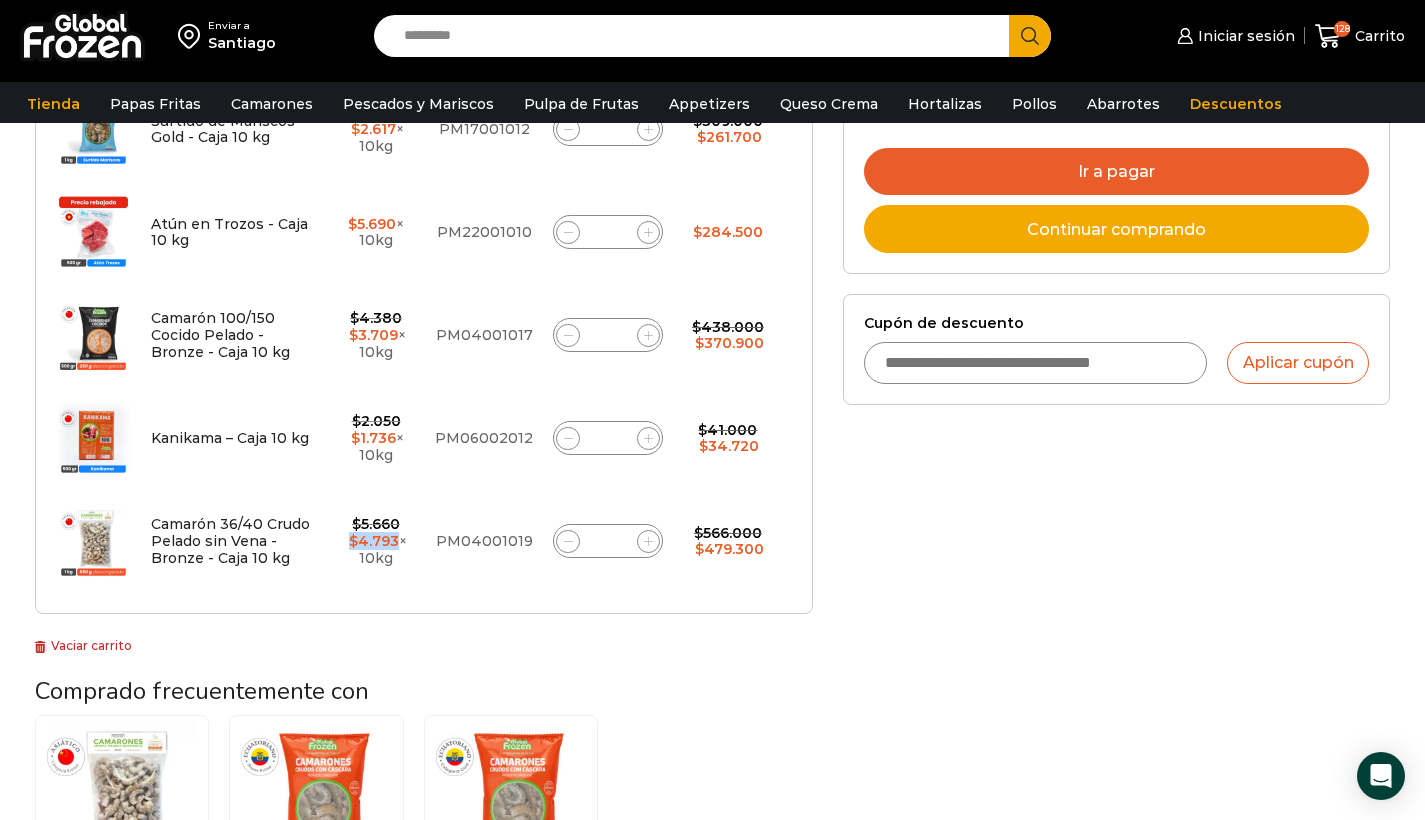 drag, startPoint x: 403, startPoint y: 525, endPoint x: 353, endPoint y: 523, distance: 50.039986 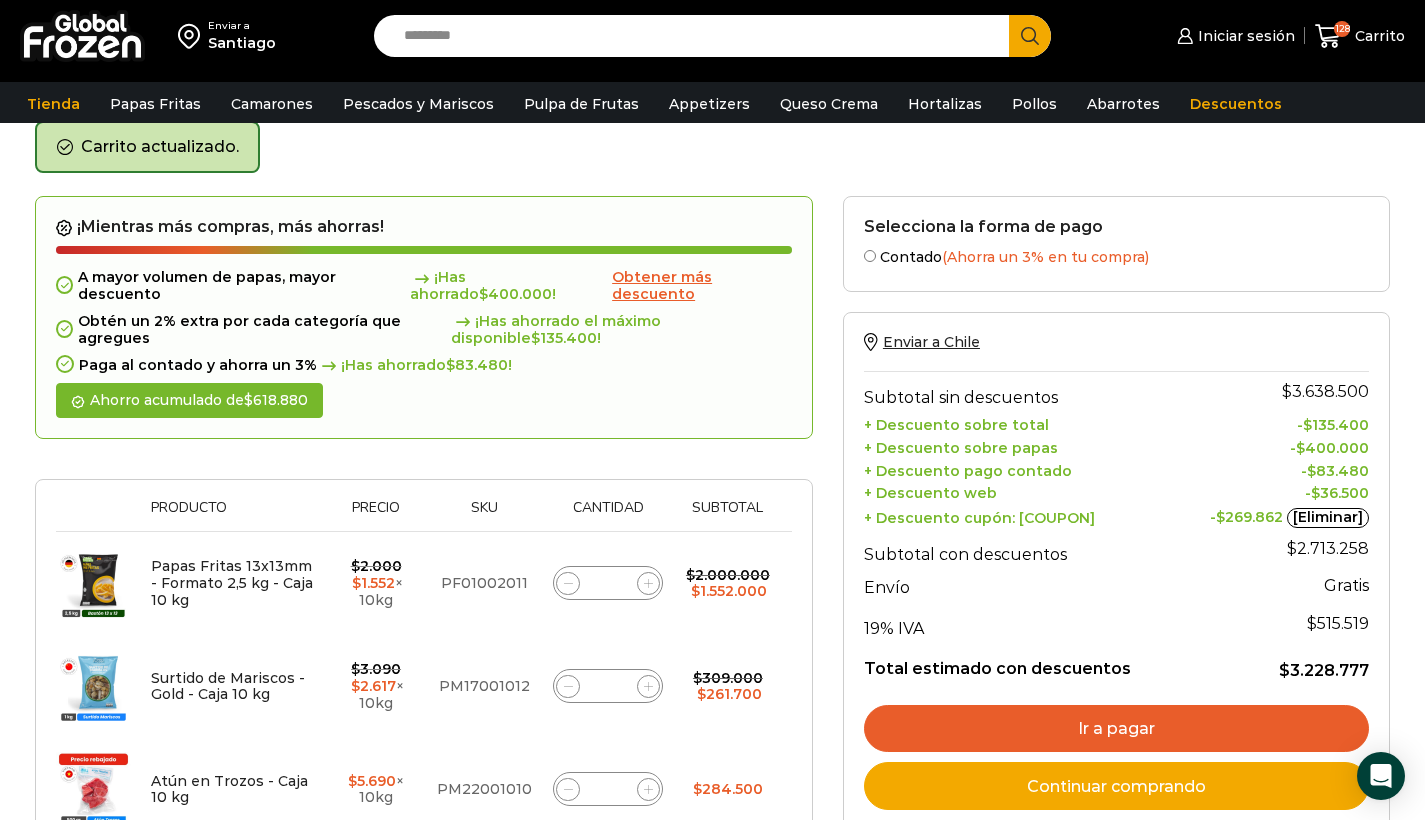scroll, scrollTop: 0, scrollLeft: 0, axis: both 